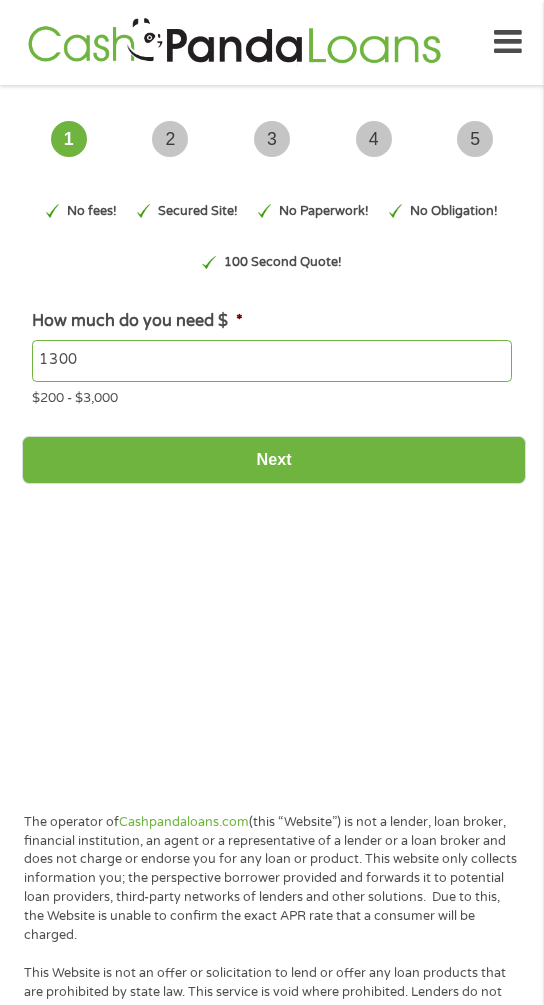 scroll, scrollTop: 0, scrollLeft: 0, axis: both 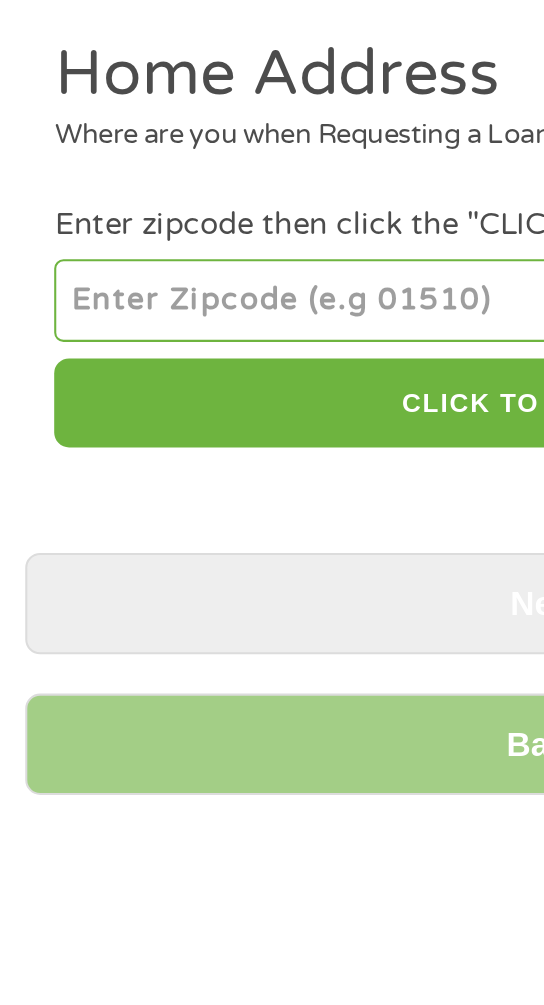 click at bounding box center (271, 314) 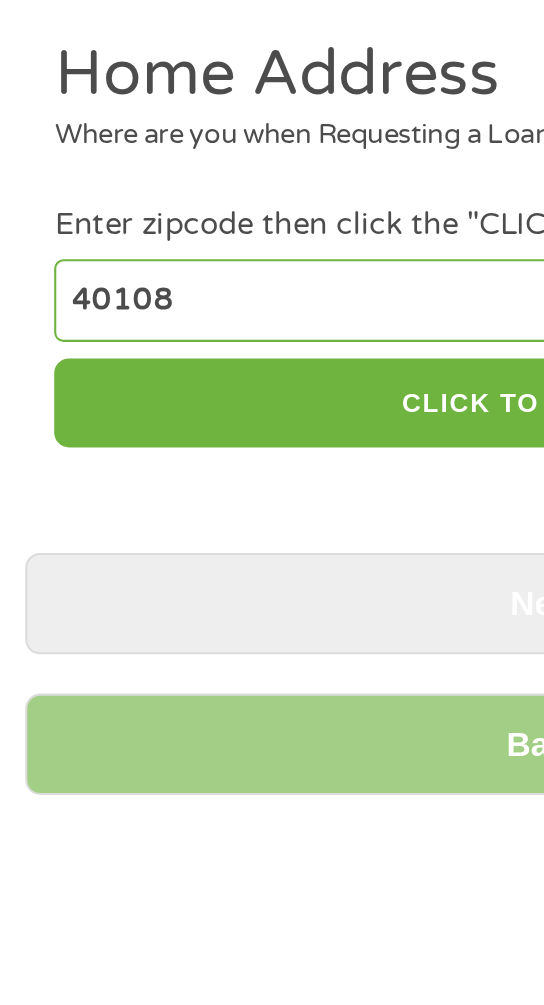 type on "40108" 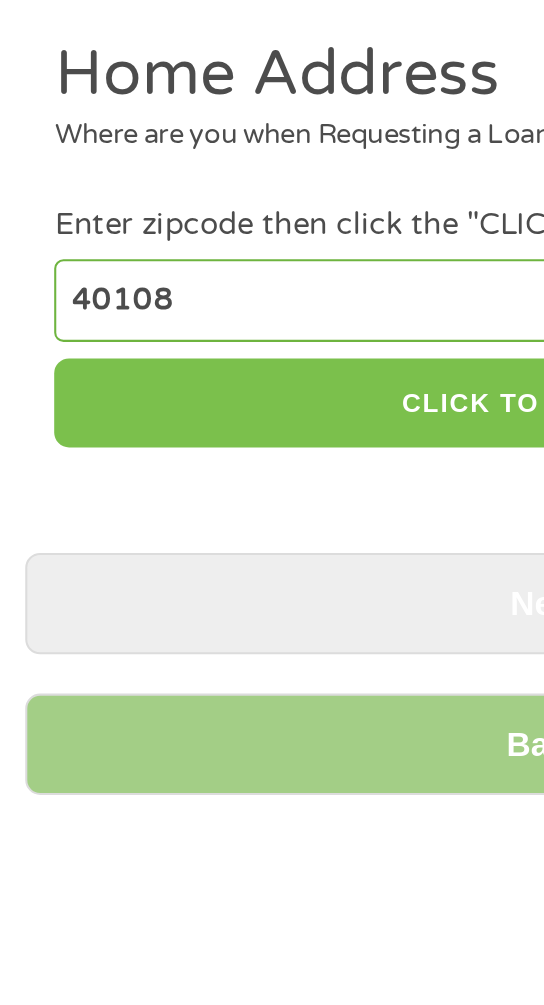 click on "CLICK TO CONTINUE" at bounding box center [271, 363] 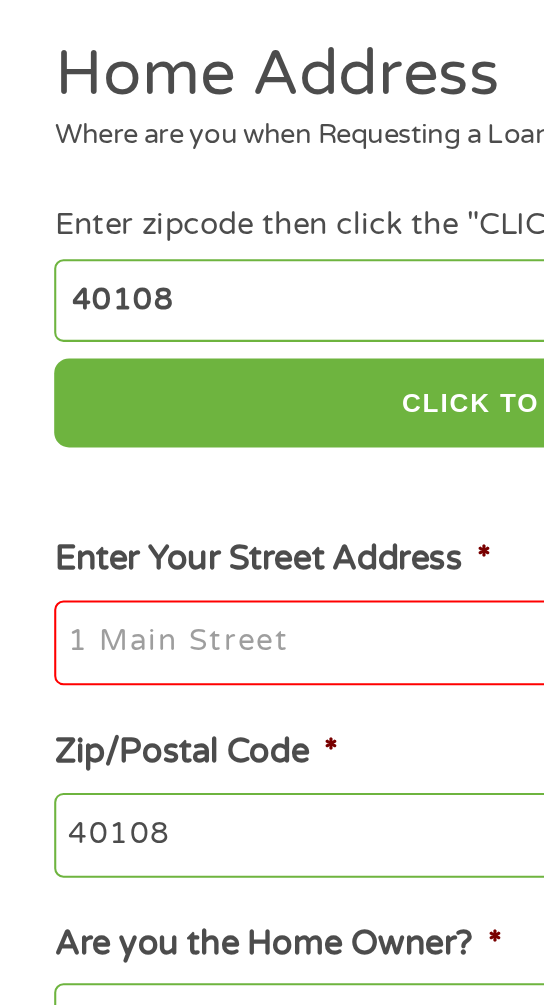 click on "Enter Your Street Address *" at bounding box center (271, 480) 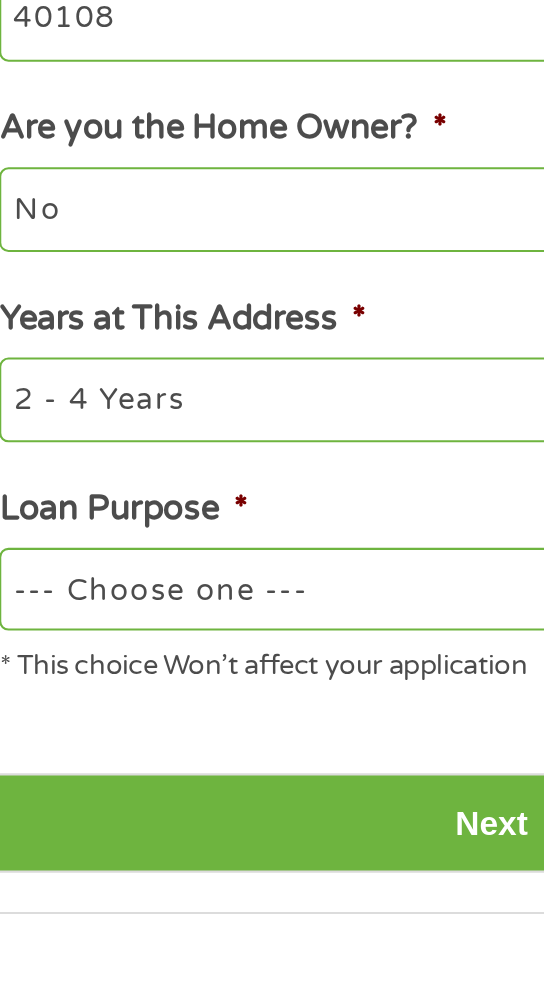 type on "[NUMBER] [STREET]" 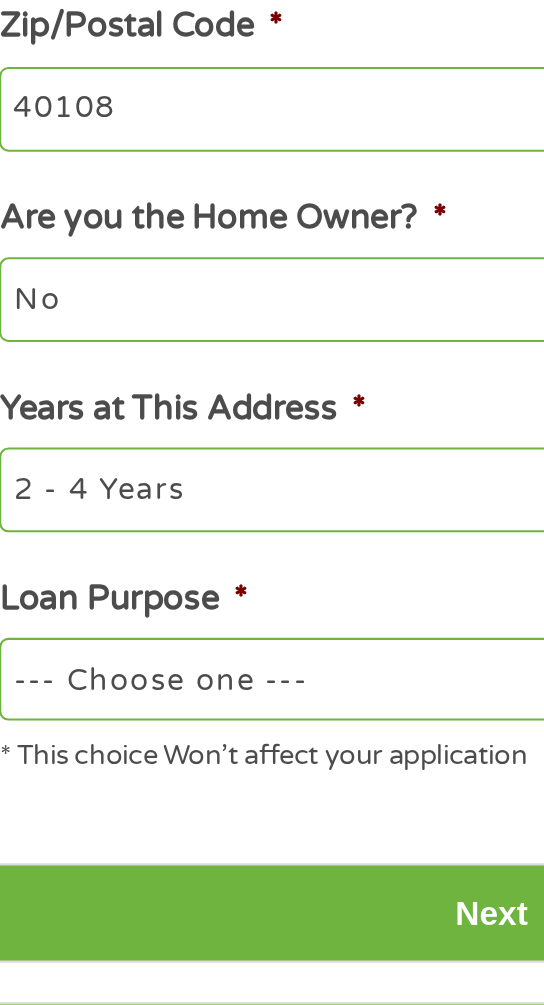 select on "60months" 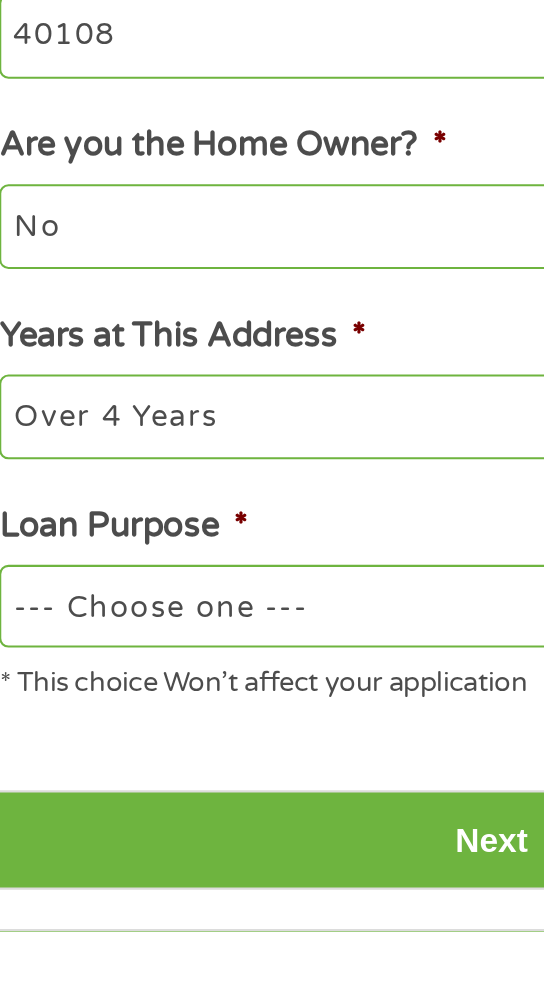 click on "--- Choose one --- Pay Bills Debt Consolidation Home Improvement Major Purchase Car Loan Short Term Cash Medical Expenses Other" at bounding box center (271, 848) 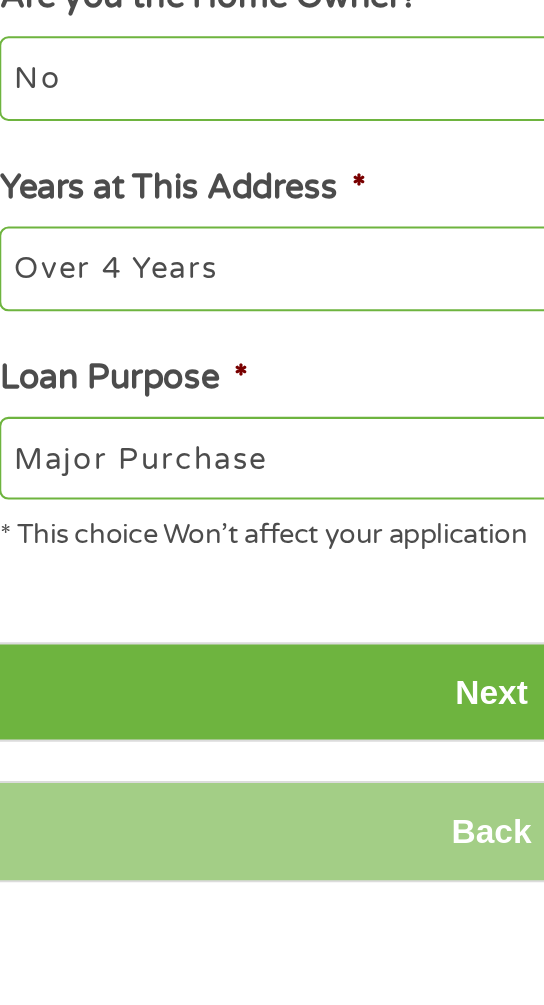 scroll, scrollTop: 71, scrollLeft: 0, axis: vertical 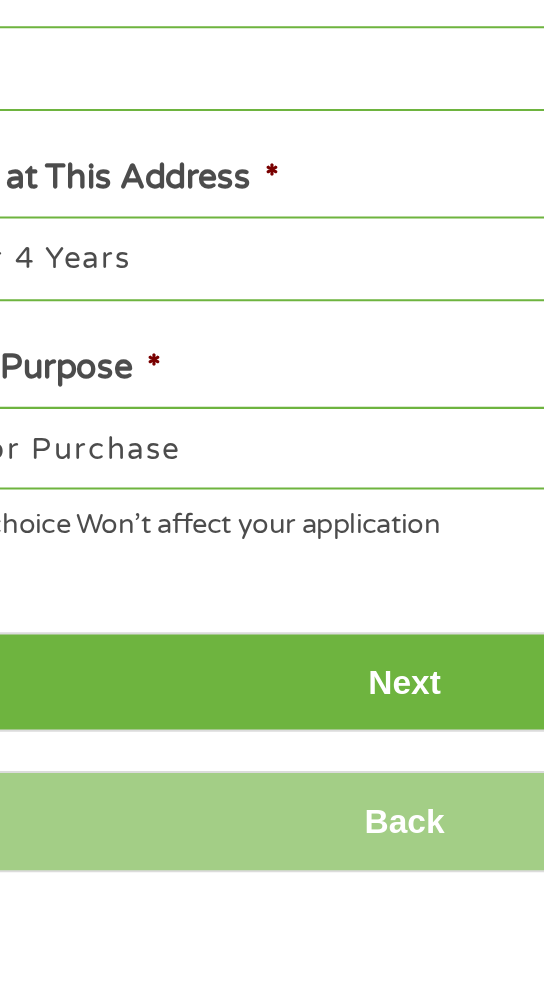 click on "Next" at bounding box center (270, 890) 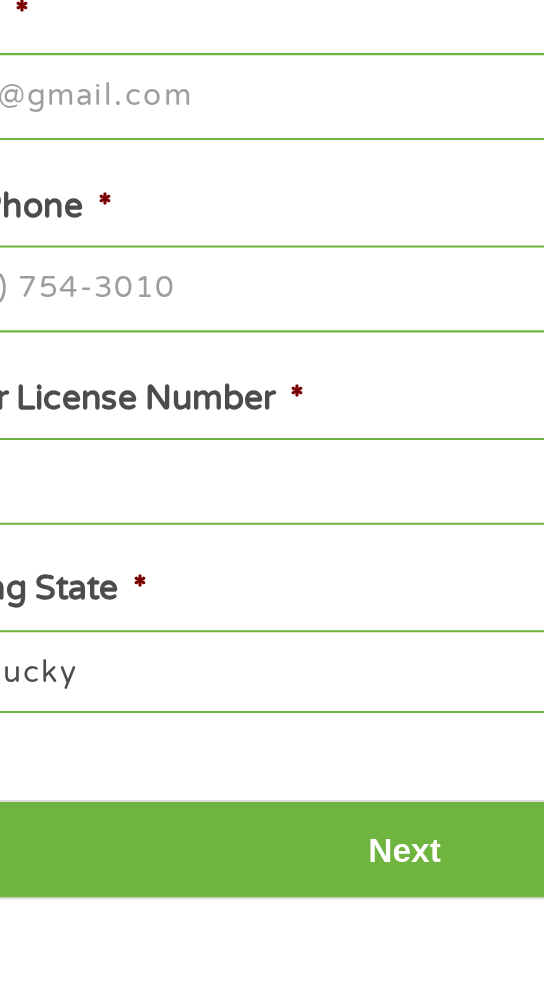 scroll, scrollTop: 7, scrollLeft: 8, axis: both 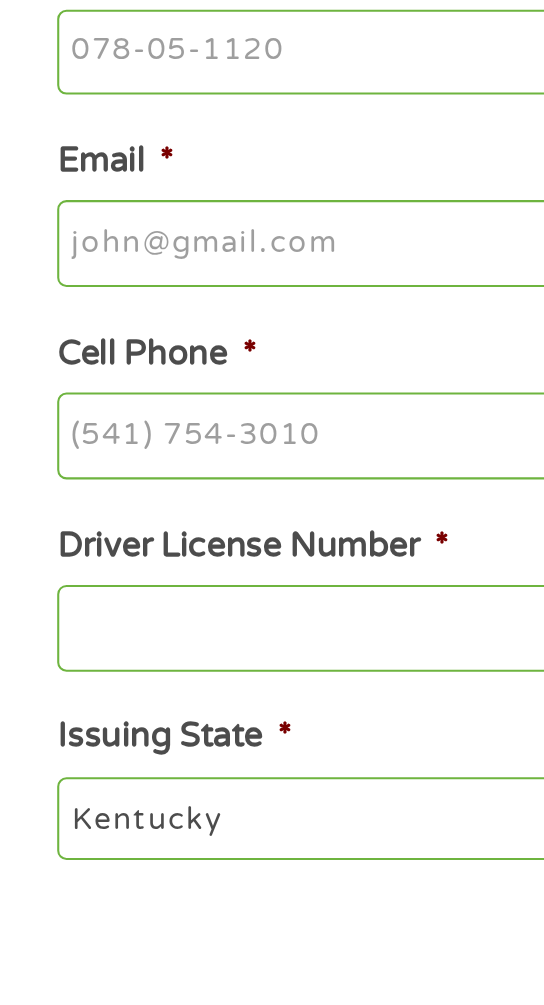 click on "Cell Phone *" at bounding box center (271, 771) 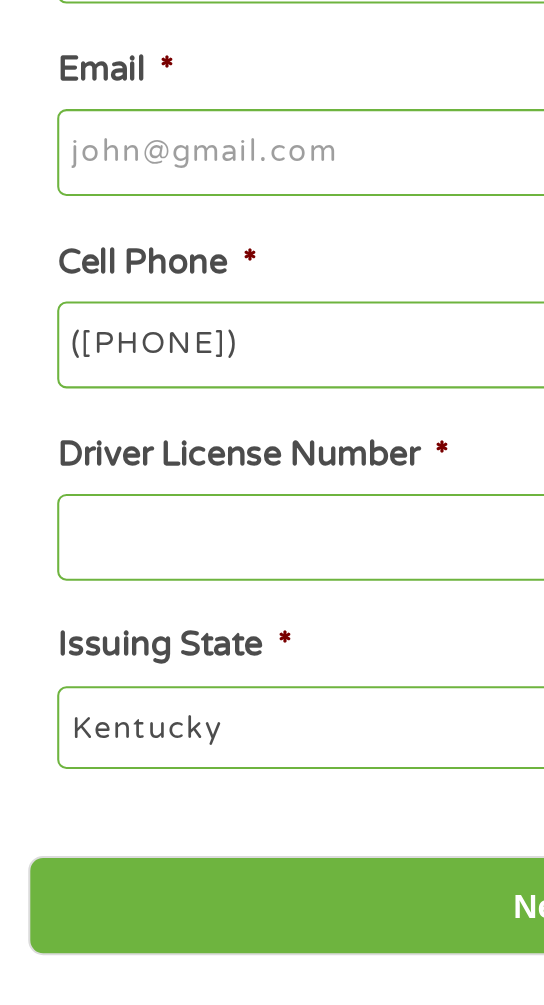 scroll, scrollTop: 83, scrollLeft: 0, axis: vertical 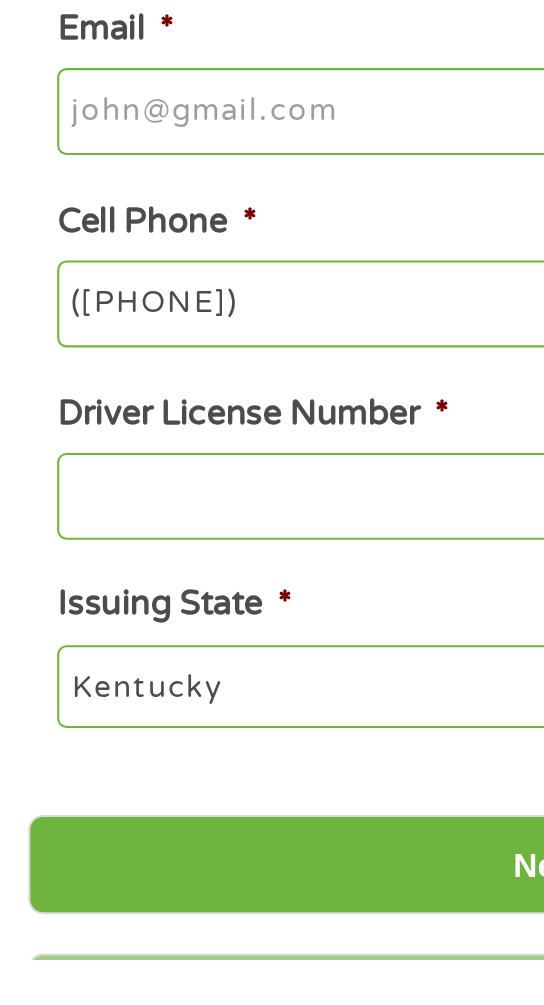 type on "[PHONE]" 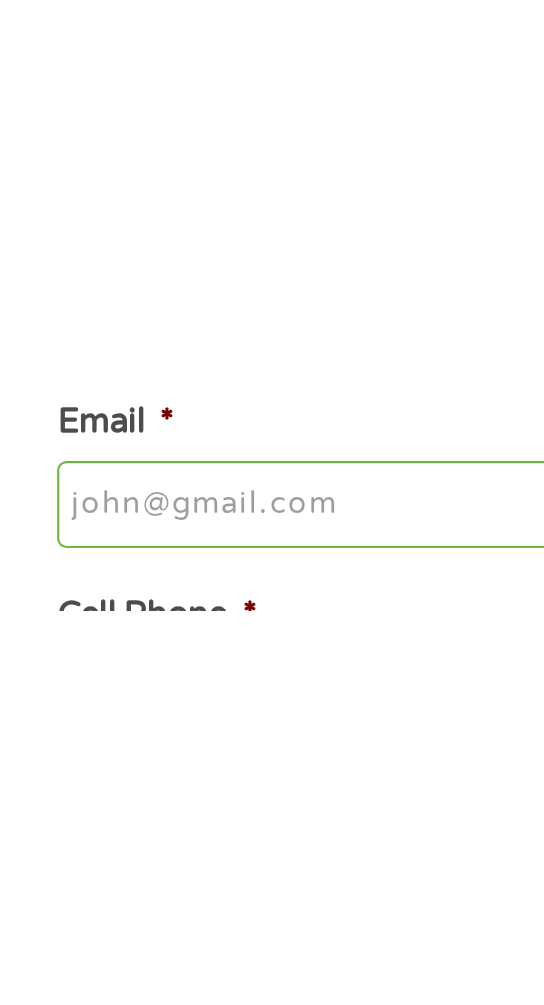 scroll, scrollTop: 105, scrollLeft: 0, axis: vertical 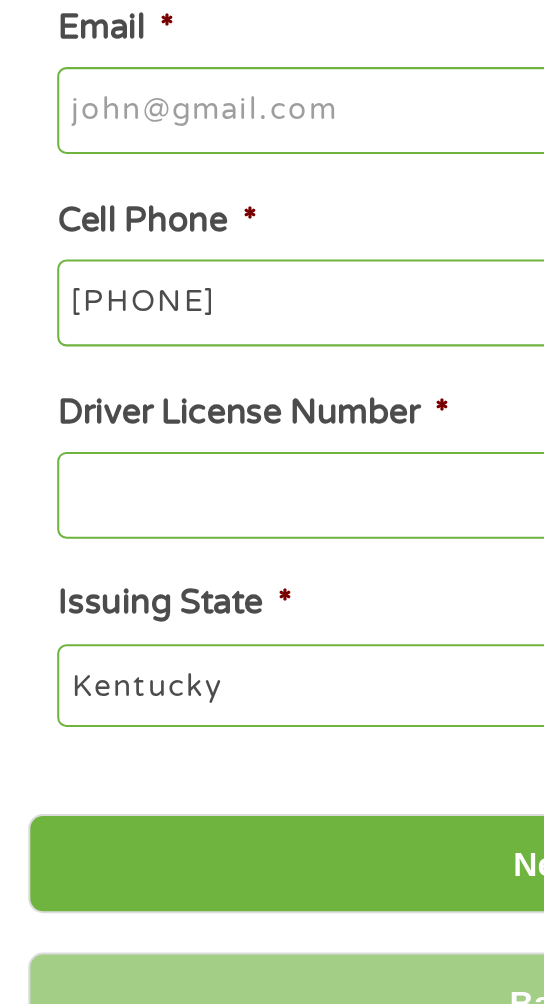 click on "Driver License Number *" at bounding box center [271, 759] 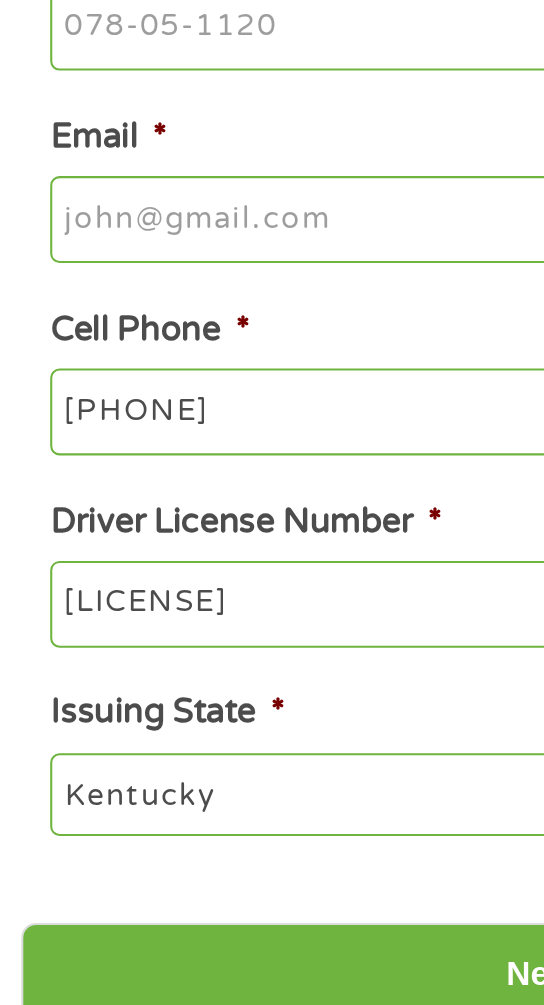 scroll, scrollTop: 105, scrollLeft: 0, axis: vertical 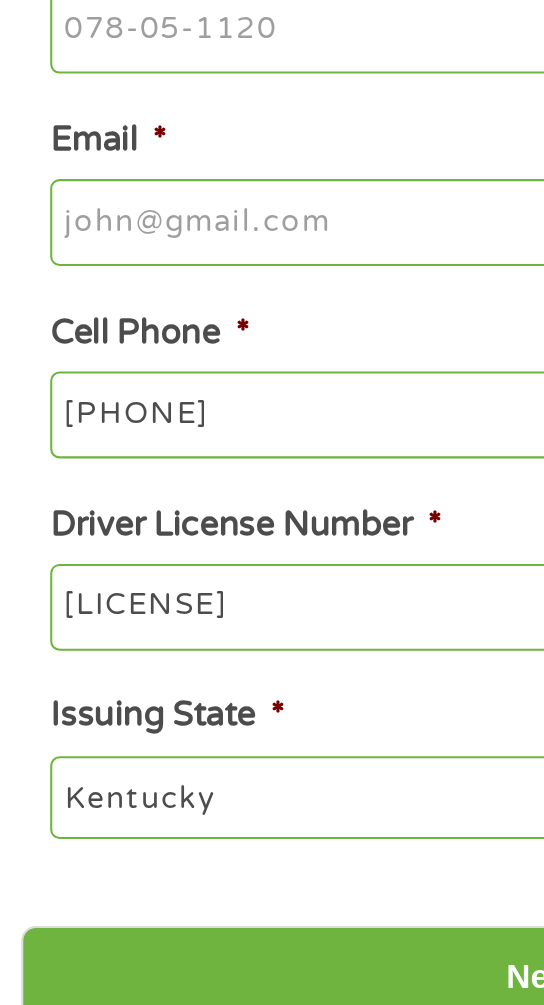 type on "[LICENSE]" 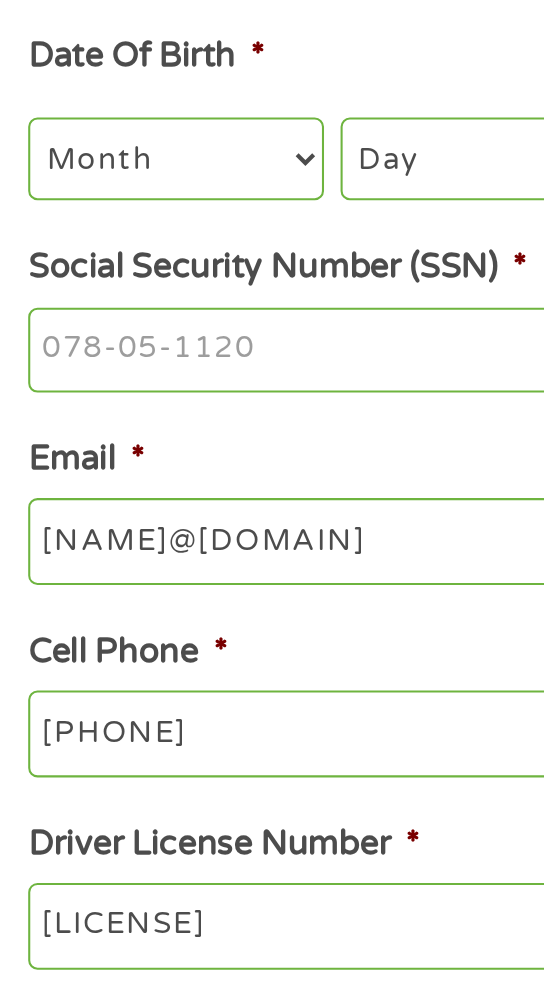 scroll, scrollTop: 105, scrollLeft: 0, axis: vertical 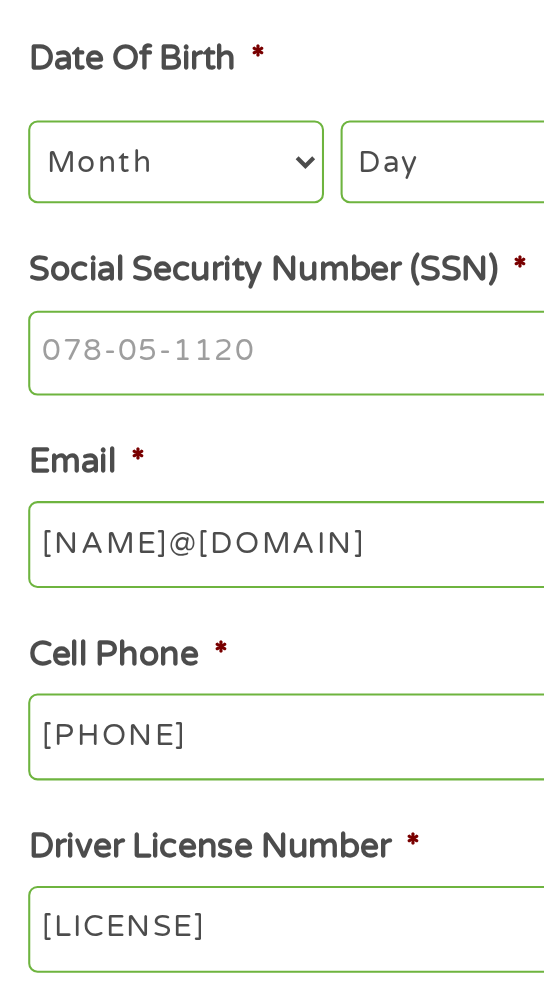 type on "[NAME]@[DOMAIN]" 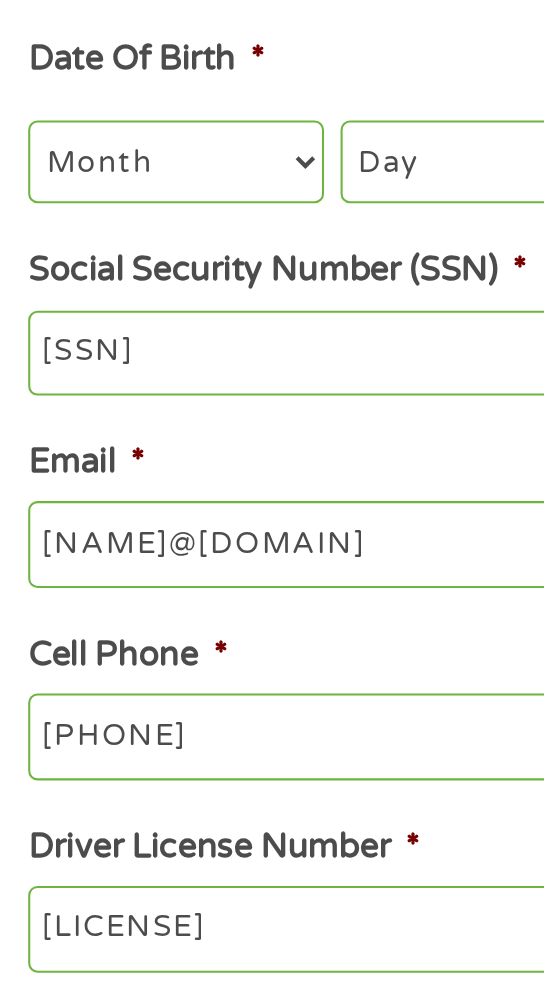 type on "[PHONE]" 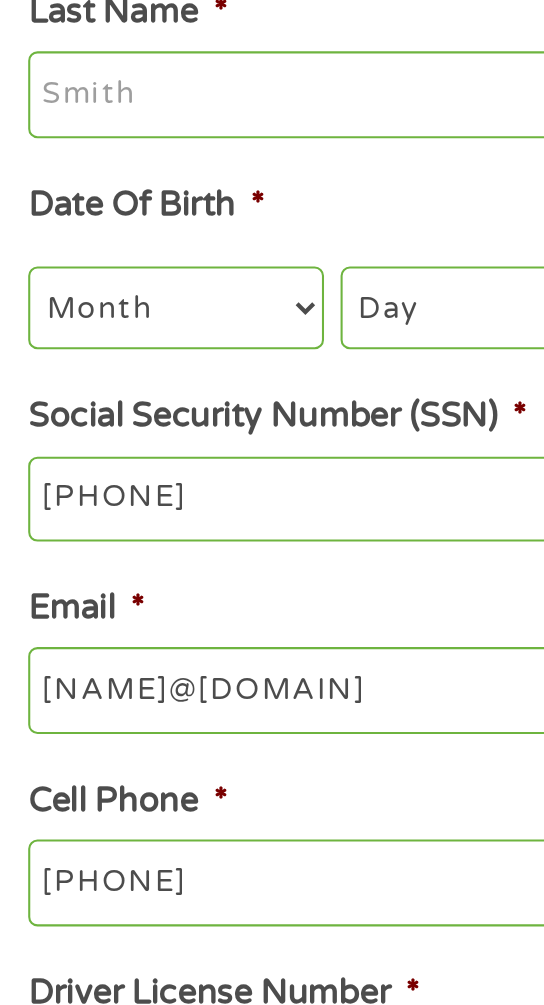 scroll, scrollTop: 105, scrollLeft: 0, axis: vertical 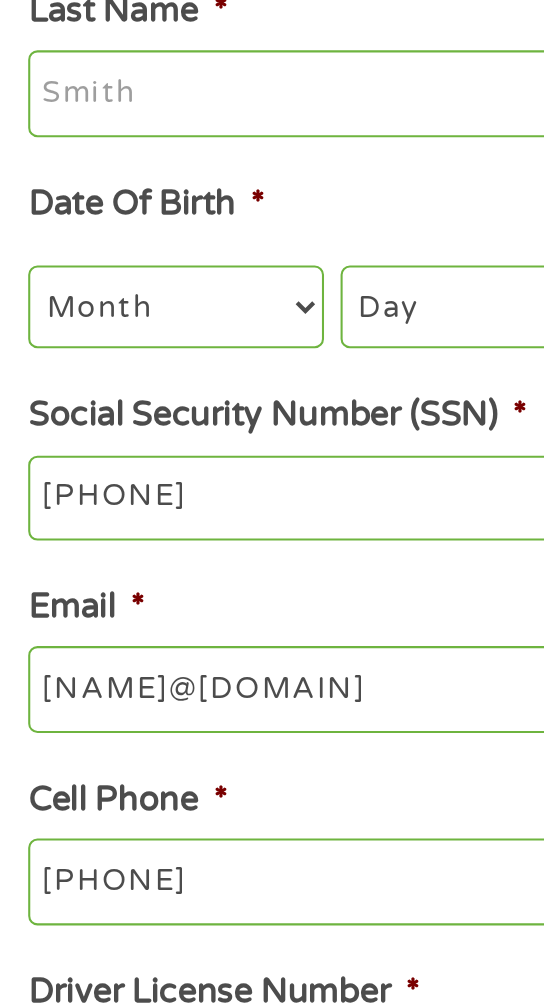click on "Month 1 2 3 4 5 6 7 8 9 10 11 12" at bounding box center [103, 388] 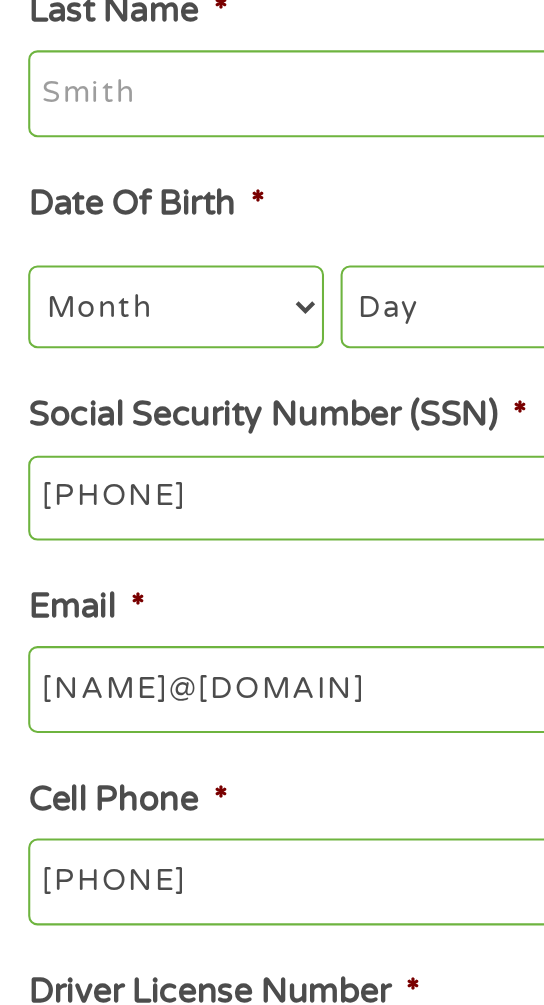 select on "2" 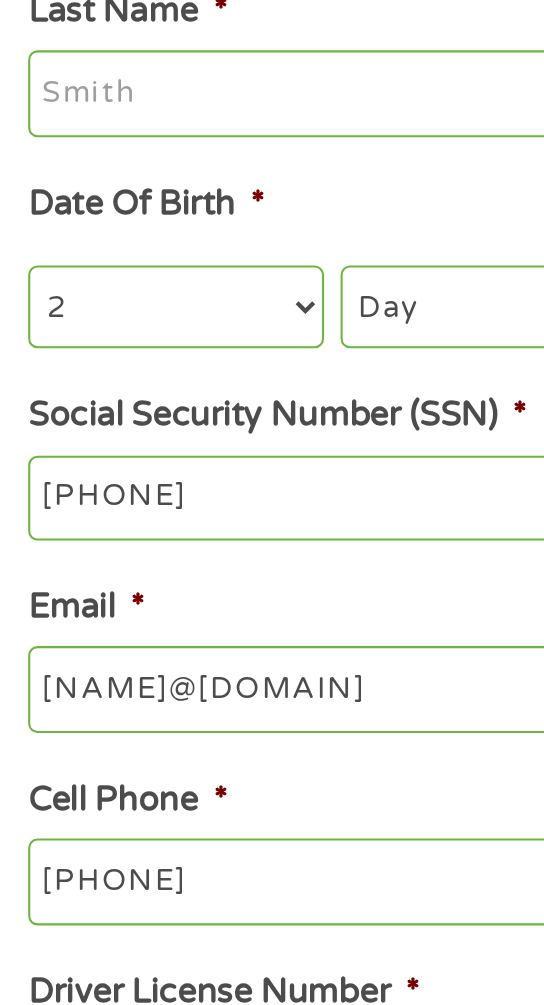 click on "Day 1 2 3 4 5 6 7 8 9 10 11 12 13 14 15 16 17 18 19 20 21 22 23 24 25 26 27 28 29 30 31" at bounding box center (270, 388) 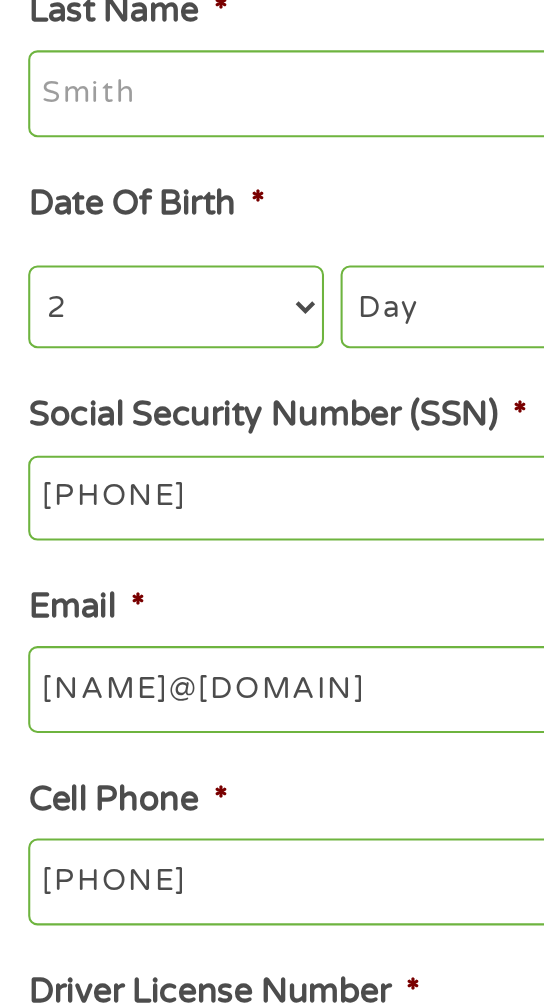 select on "7" 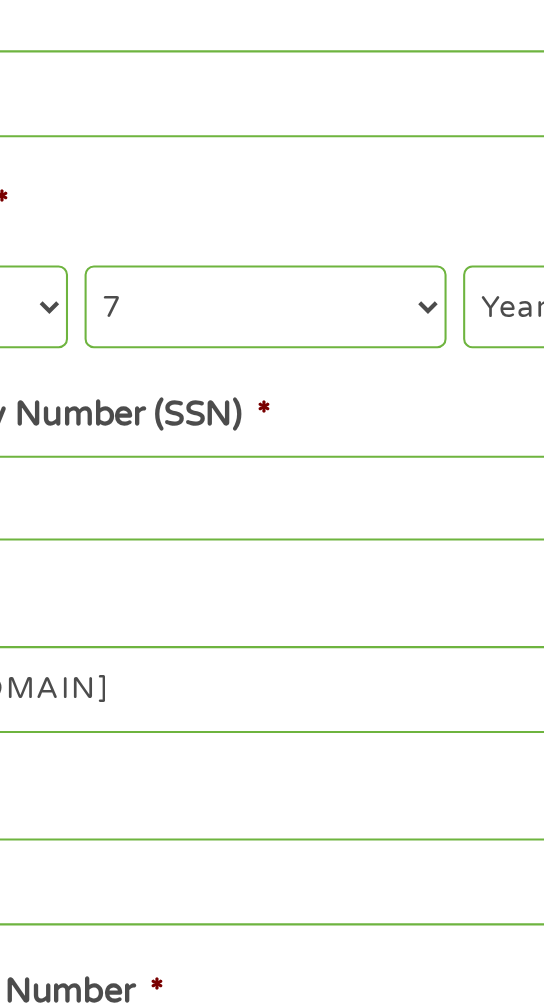 click on "Year 2007 2006 2005 2004 2003 2002 2001 2000 1999 1998 1997 1996 1995 1994 1993 1992 1991 1990 1989 1988 1987 1986 1985 1984 1983 1982 1981 1980 1979 1978 1977 1976 1975 1974 1973 1972 1971 1970 1969 1968 1967 1966 1965 1964 1963 1962 1961 1960 1959 1958 1957 1956 1955 1954 1953 1952 1951 1950 1949 1948 1947 1946 1945 1944 1943 1942 1941 1940 1939 1938 1937 1936 1935 1934 1933 1932 1931 1930 1929 1928 1927 1926 1925 1924 1923 1922 1921 1920" at bounding box center [439, 388] 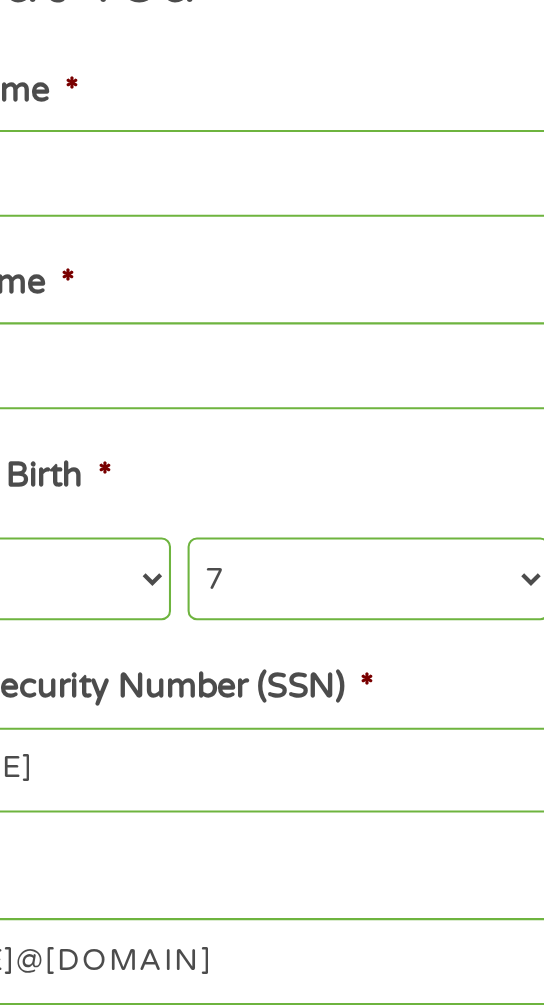scroll, scrollTop: 105, scrollLeft: 0, axis: vertical 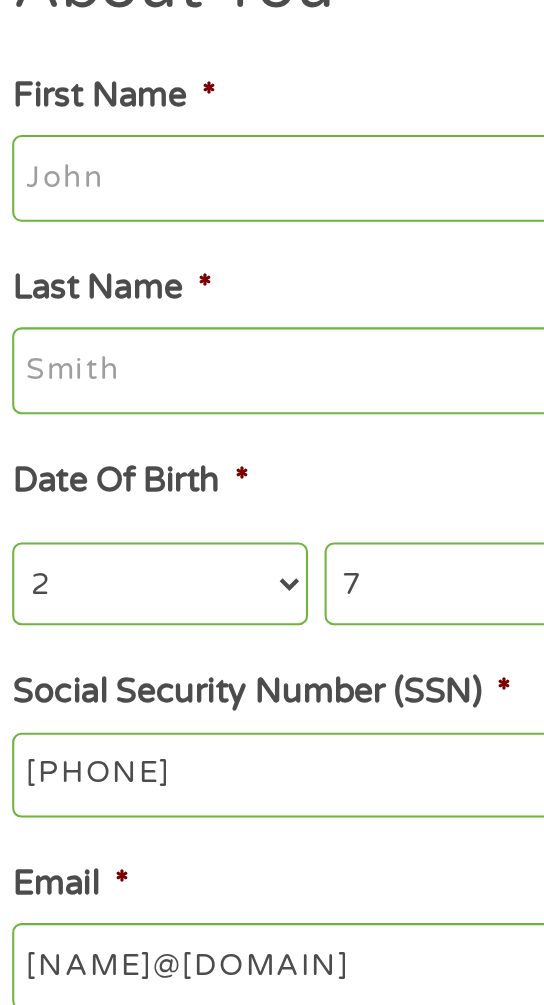 click on "Last Name *" at bounding box center (271, 285) 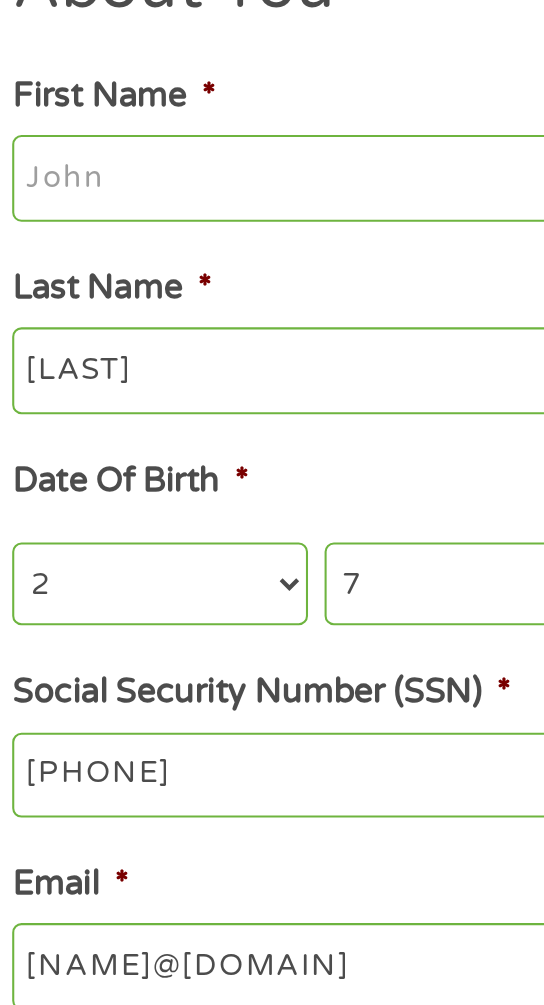 type on "[LAST]" 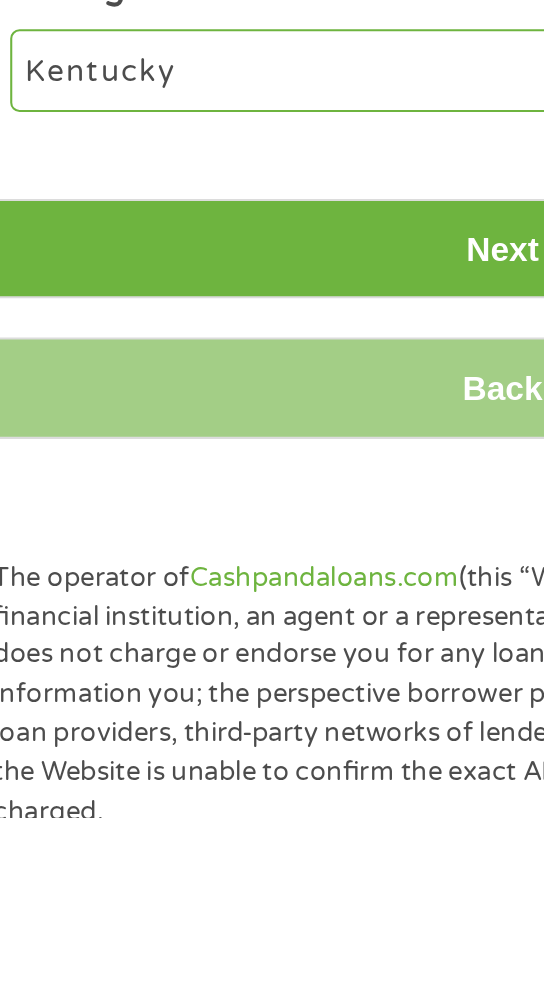 type on "[FIRST]" 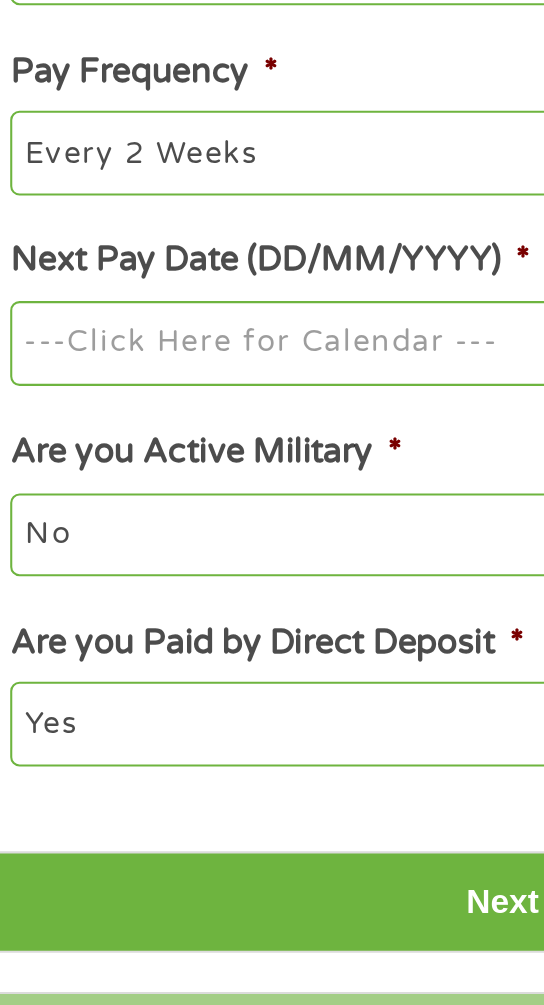 scroll, scrollTop: 7, scrollLeft: 8, axis: both 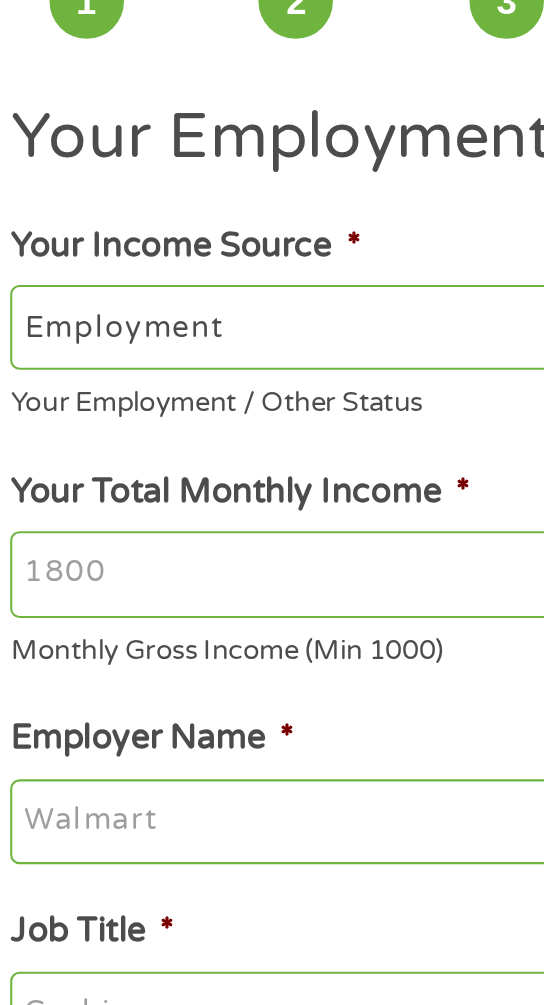click on "Your Total Monthly Income *" at bounding box center (271, 416) 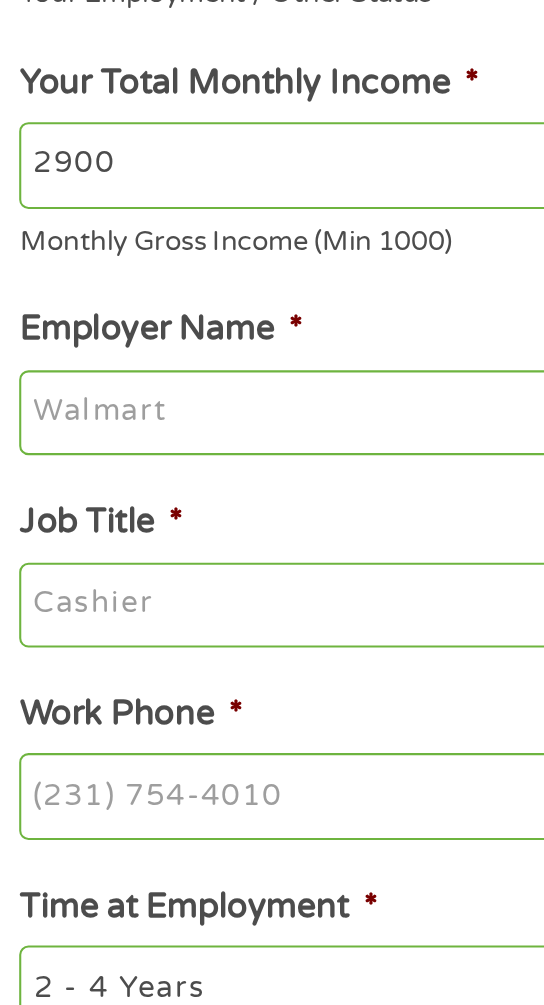 type on "2900" 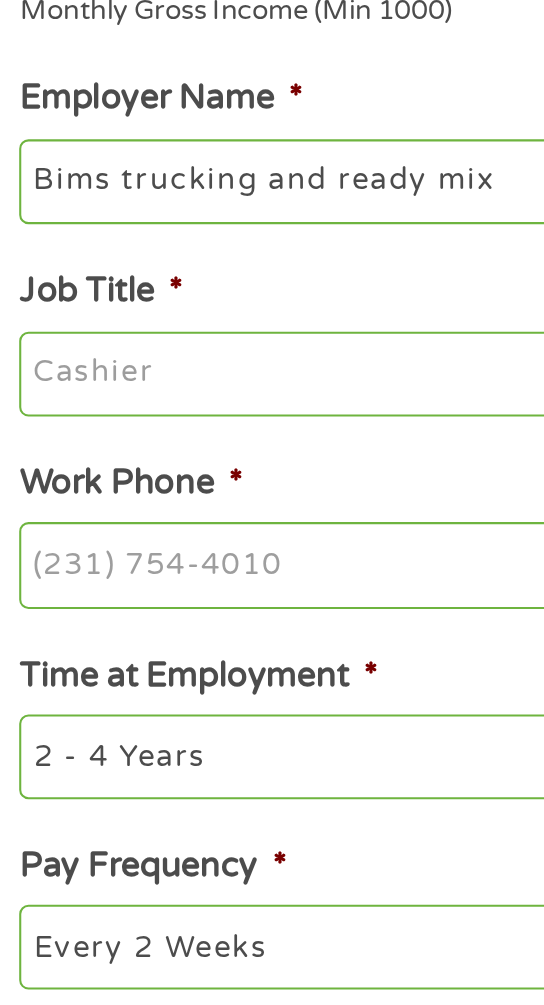 type on "Bims trucking and ready mix" 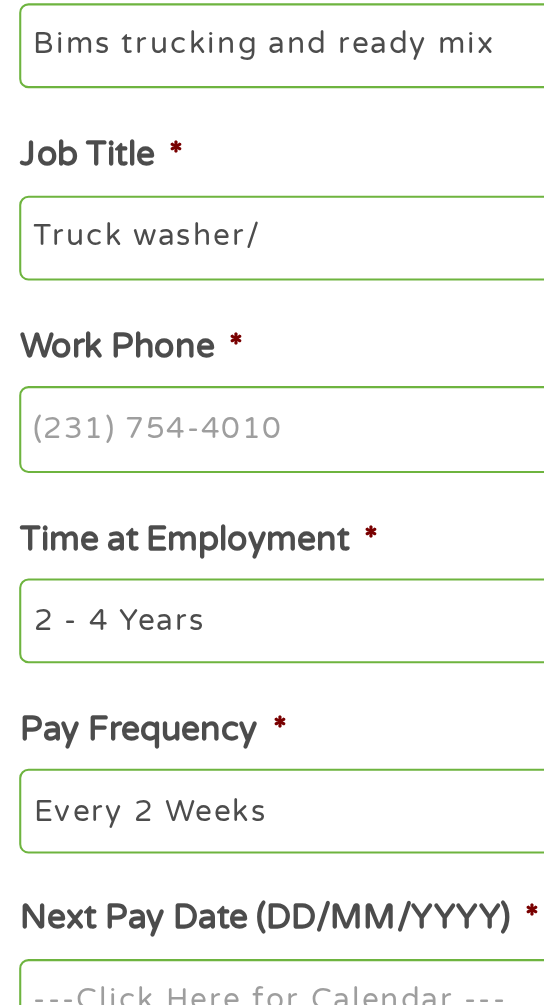 type on "Truck washer/" 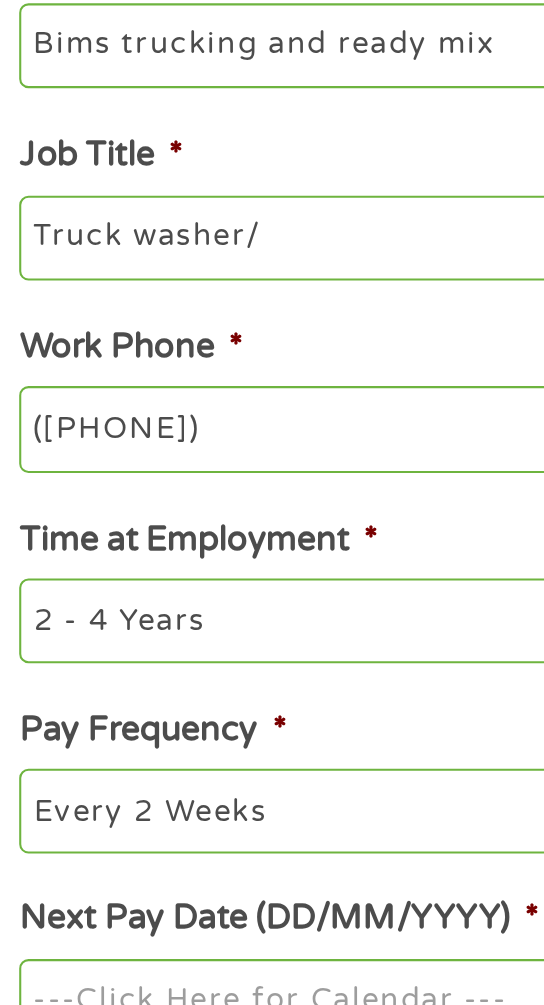 type on "[PHONE]" 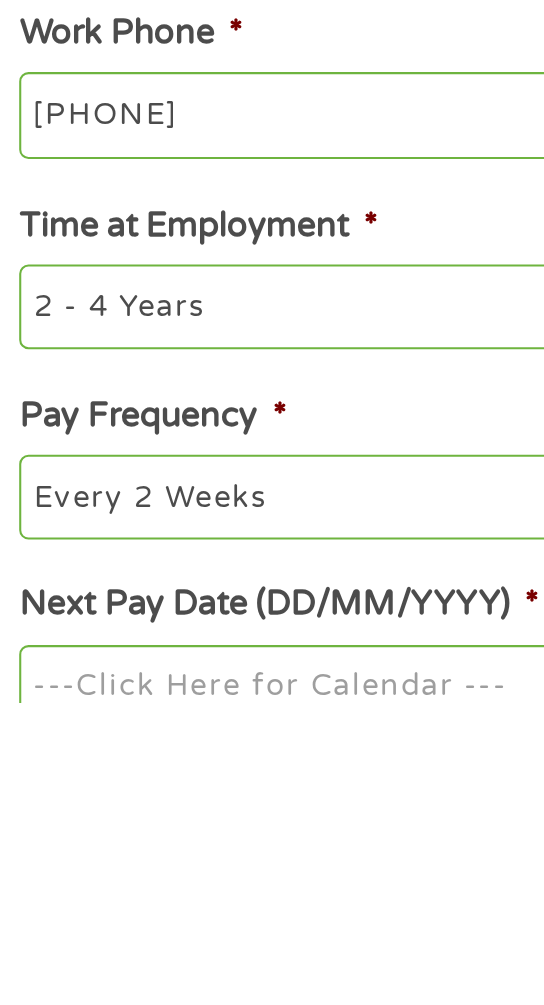 click on "--- Choose one --- Every 2 Weeks Every Week Monthly Semi-Monthly" at bounding box center (271, 905) 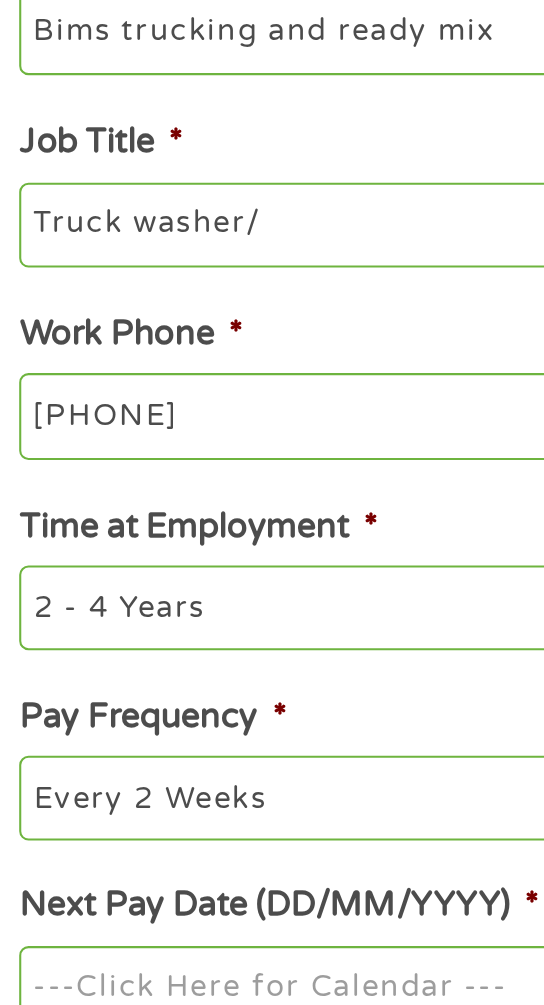 select on "weekly" 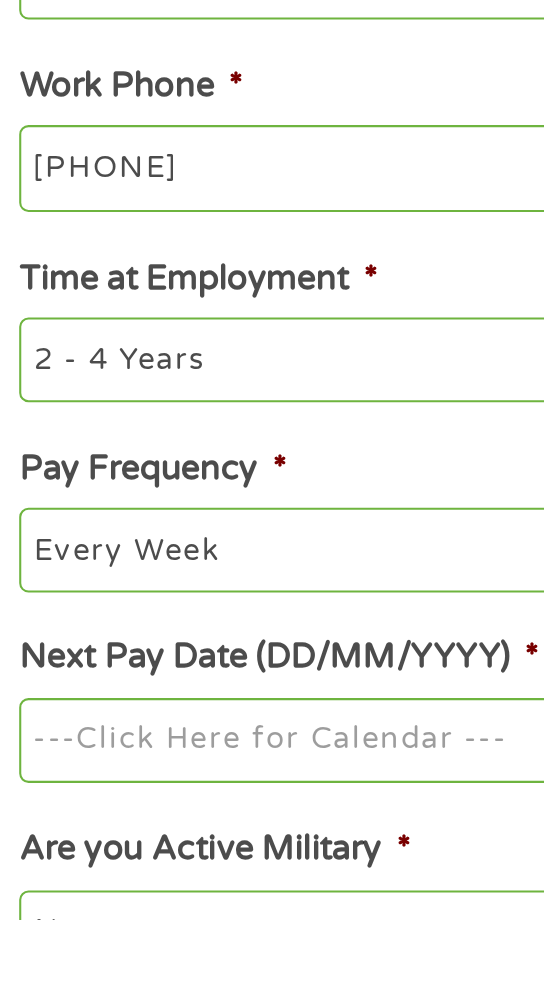 scroll, scrollTop: 92, scrollLeft: 0, axis: vertical 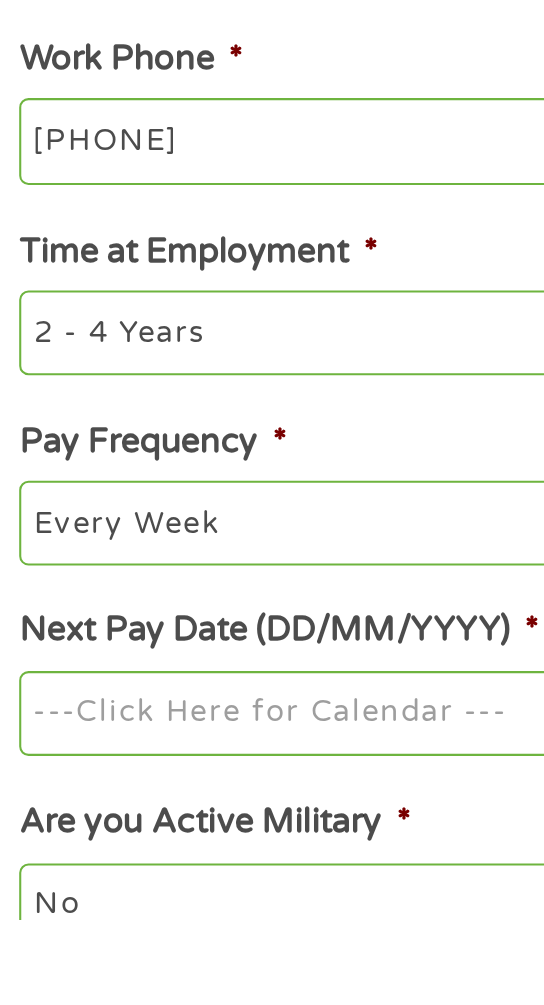 click on "Next Pay Date (DD/MM/YYYY) *" at bounding box center [271, 906] 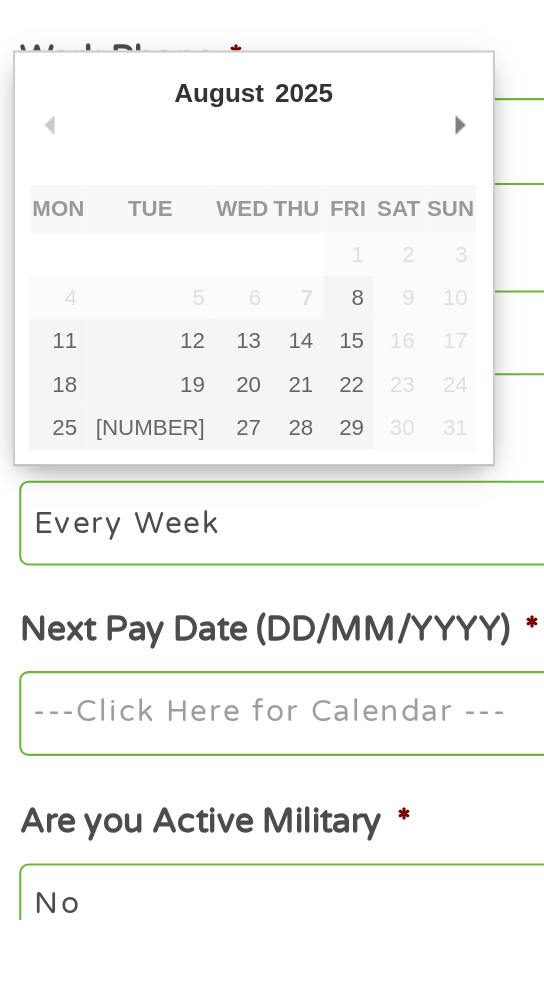 type on "08/08/2025" 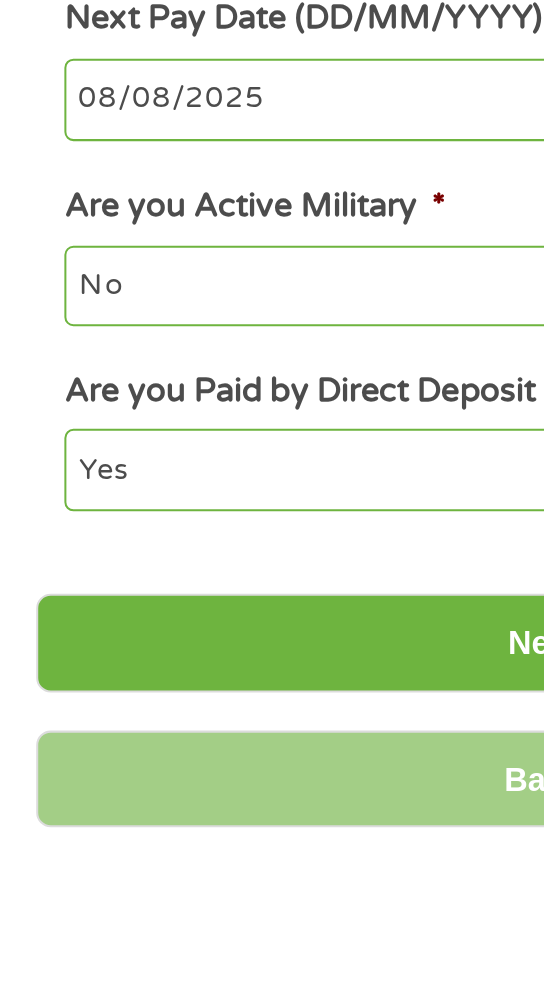 scroll, scrollTop: 406, scrollLeft: 0, axis: vertical 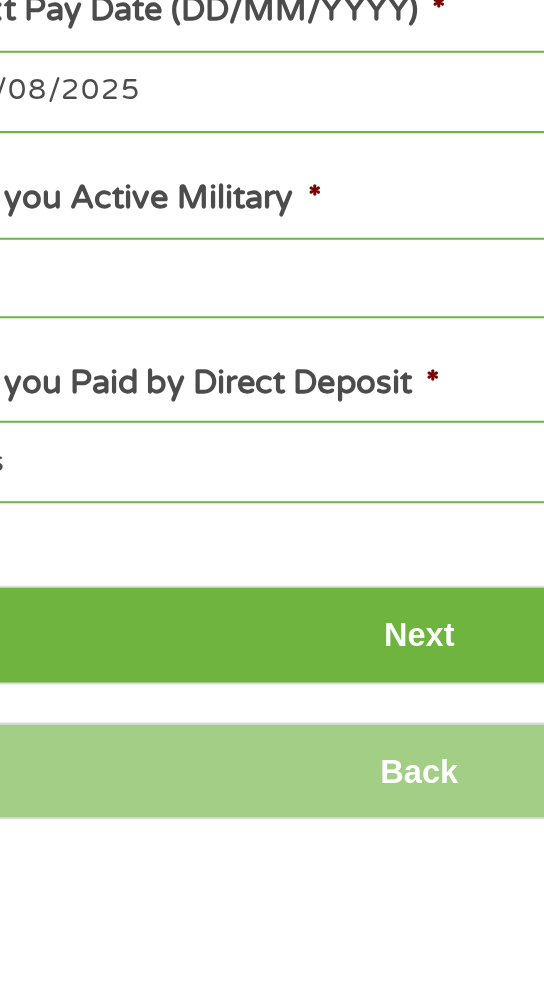 click on "Next" at bounding box center (270, 861) 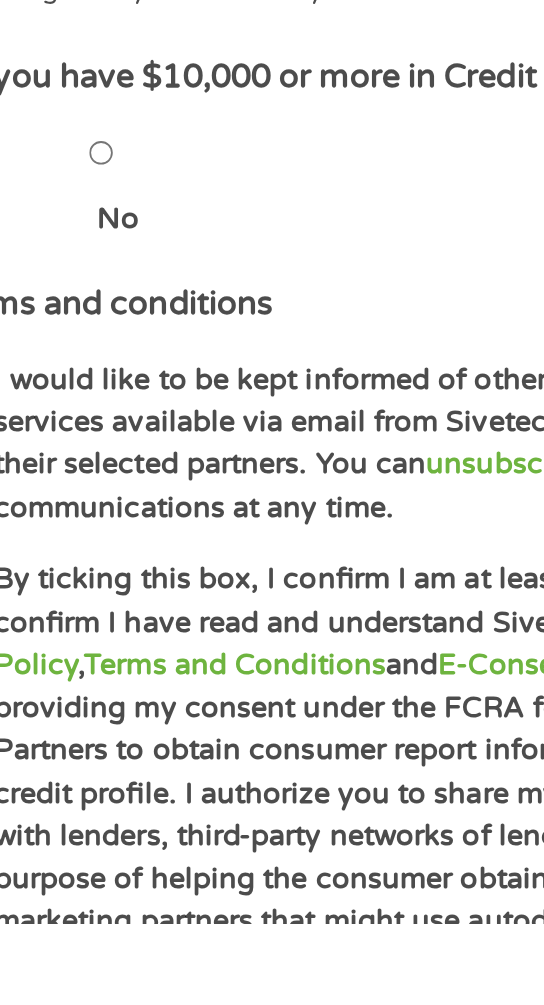 scroll, scrollTop: 316, scrollLeft: 0, axis: vertical 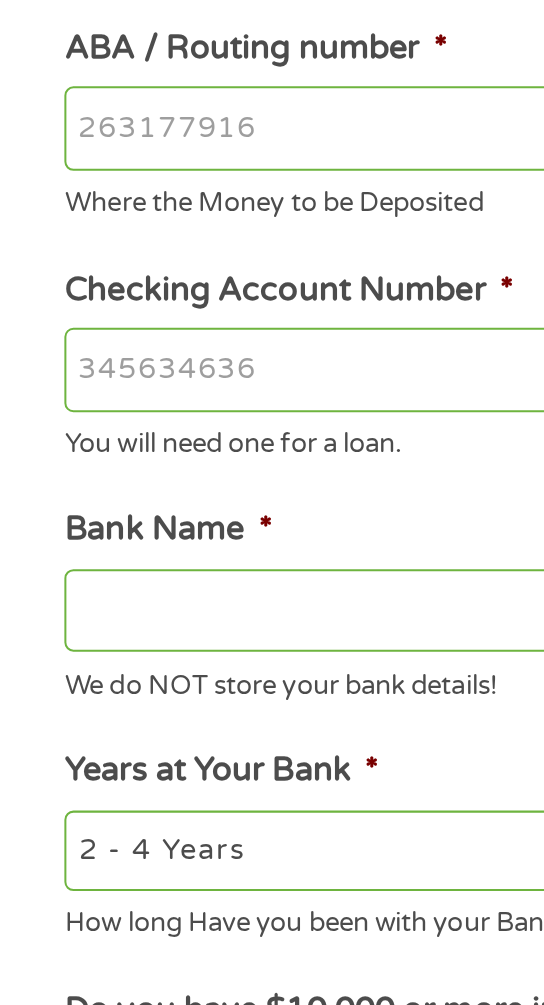 click on "Bank Name *" at bounding box center (271, 714) 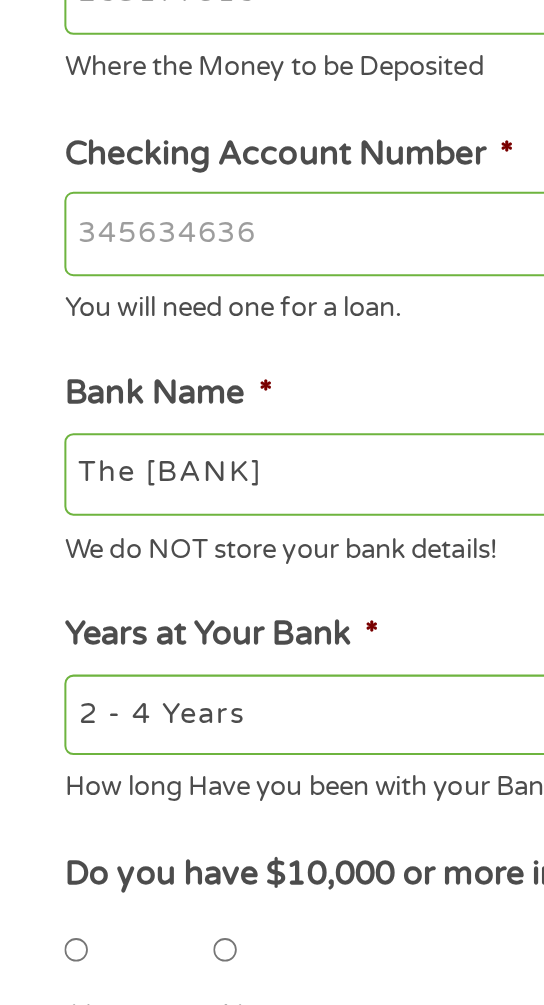 scroll, scrollTop: 78, scrollLeft: 0, axis: vertical 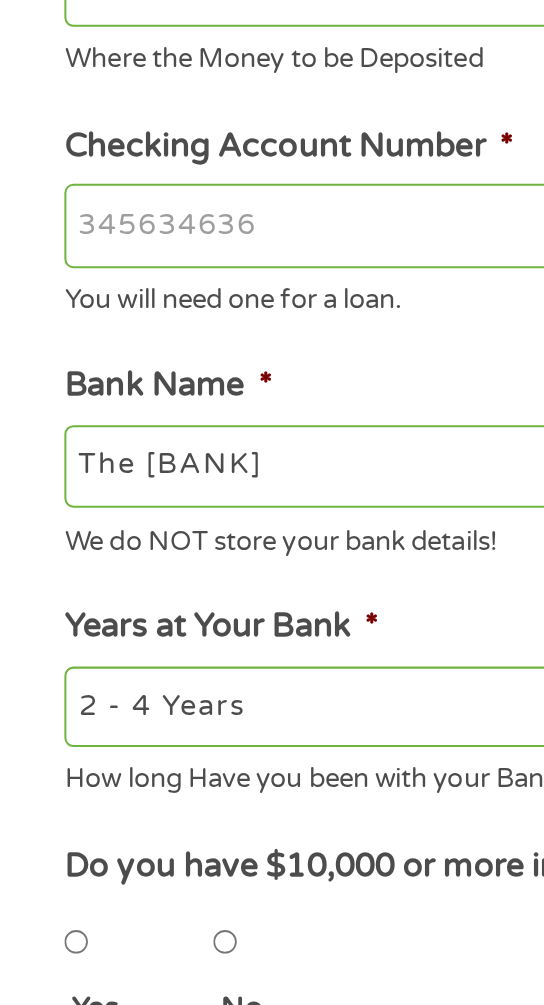 click on "The [BANK]" at bounding box center (271, 714) 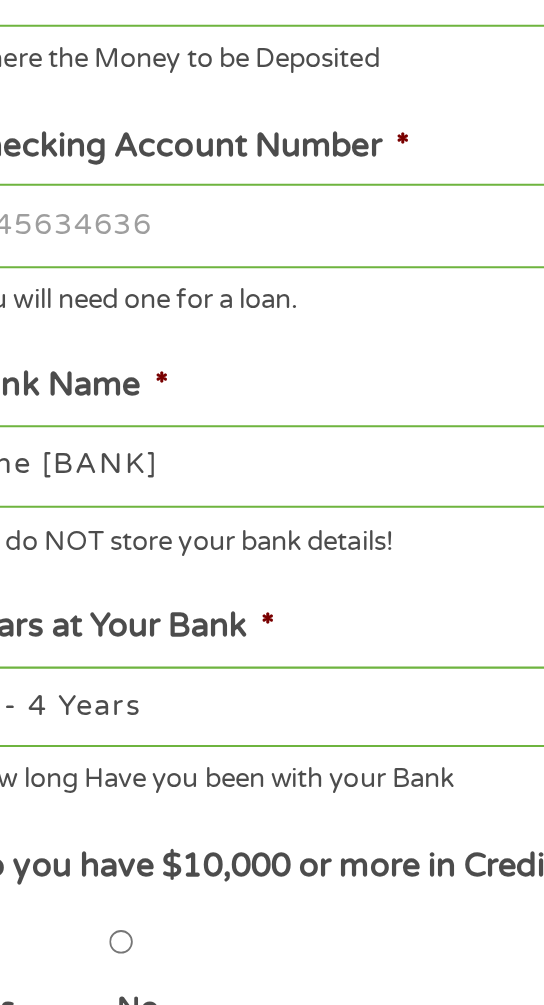 click on "The [BANK]" at bounding box center [271, 714] 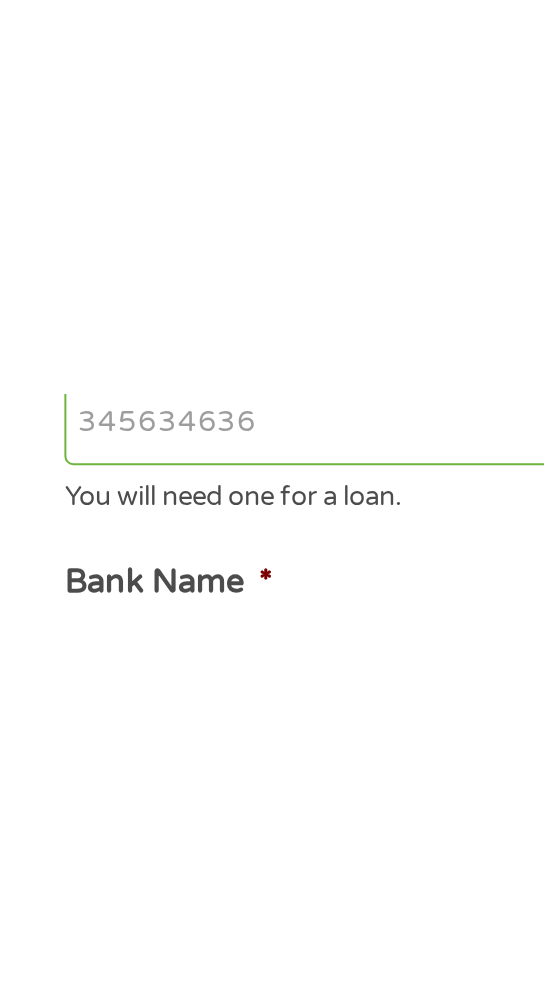 scroll, scrollTop: 152, scrollLeft: 0, axis: vertical 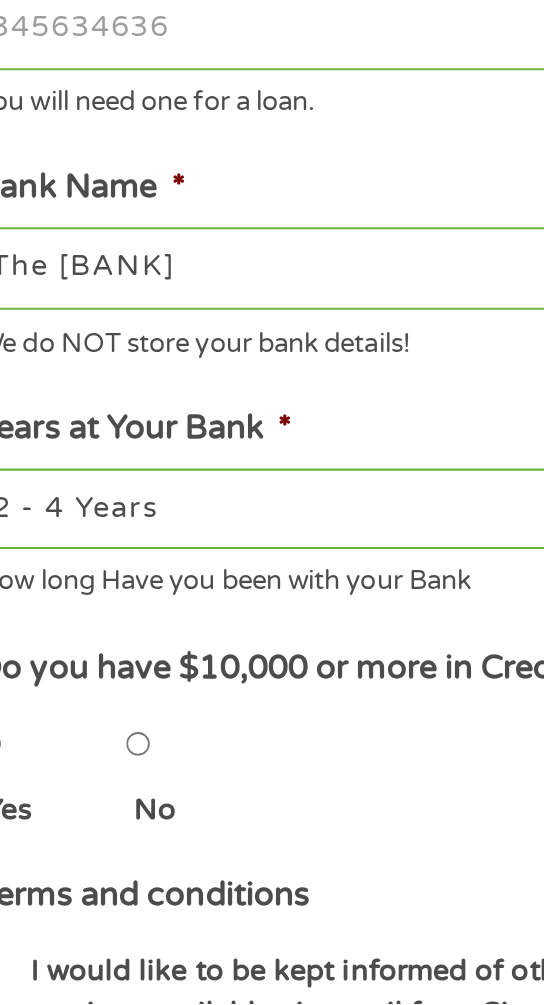 type on "The [BANK]" 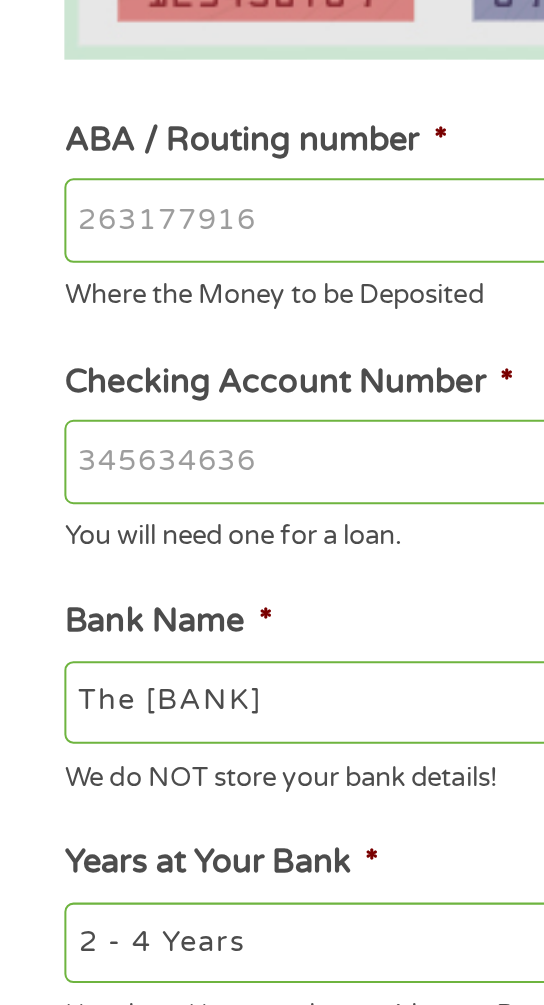scroll, scrollTop: 180, scrollLeft: 0, axis: vertical 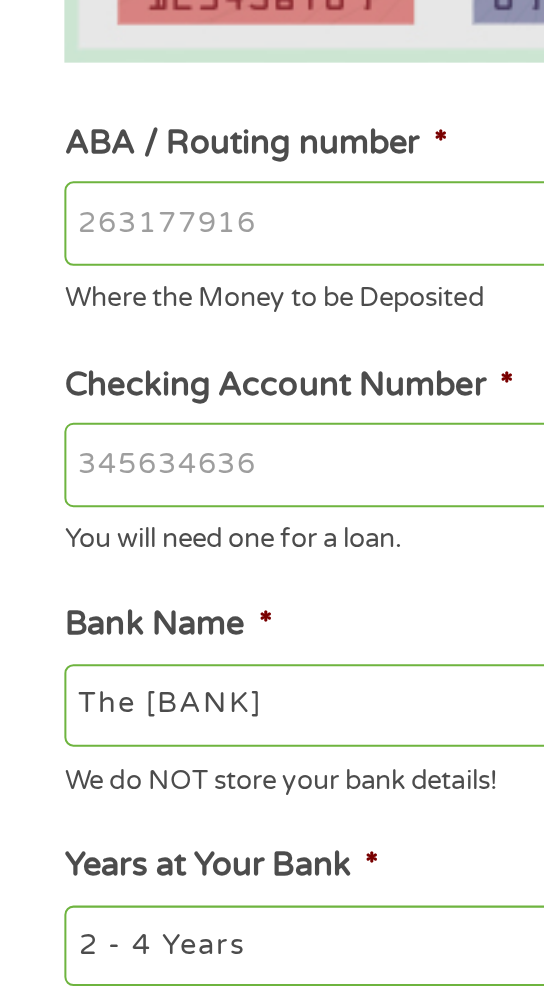 click on "ABA / Routing number *" at bounding box center (271, 372) 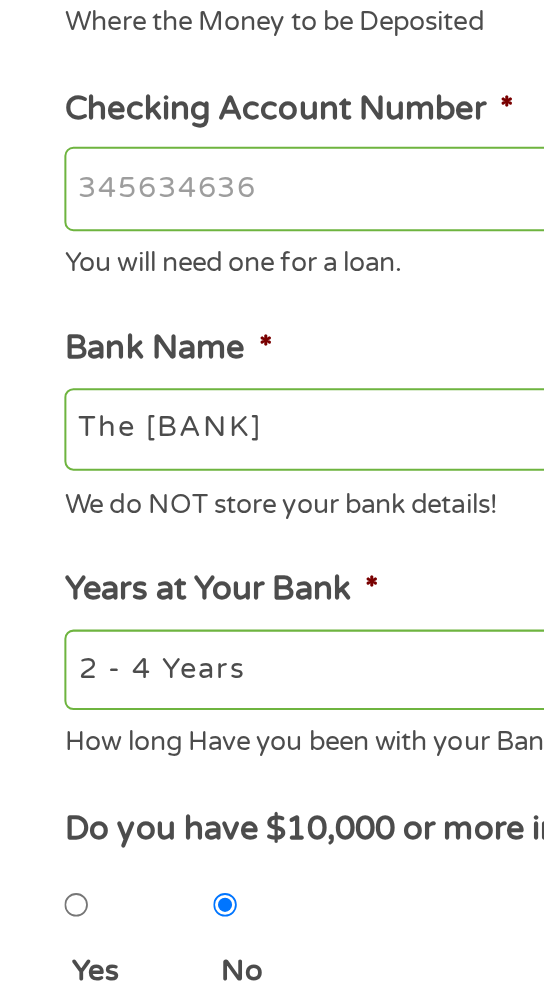 scroll, scrollTop: 180, scrollLeft: 0, axis: vertical 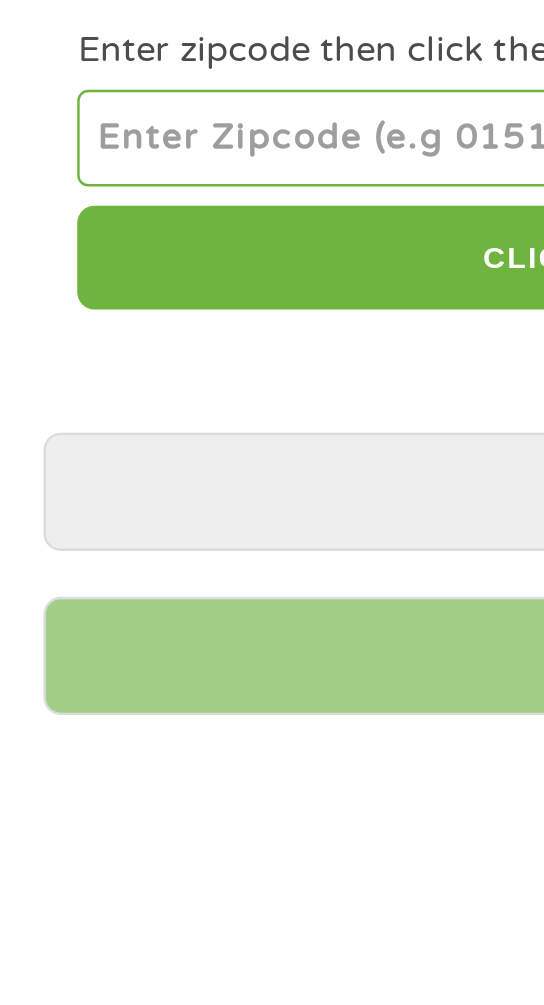 click on "1 Start 2 Your Home 3 About You 4 Employment 5 Banking 6
This field is hidden when viewing the form gclid EAIaIQobChMIm5_VwK_5jgMV1TQIBR1NagxrEAAYAiAAEgJzofD_BwE This field is hidden when viewing the form Referrer https://www.cashpandaloans.com/apply/?medium=adwords&source=adwords&campaign=21277545559&adgroup=165711303801&creative=699036249752&position=&keyword=need%20money%20now%20loan&utm_term=searchterm&matchtype=p&device=c&network=s&gad_source=5&gad_campaignid=21277545559&gclid=EAIaIQobChMIm5_VwK_5jgMV1TQIBR1NagxrEAAYAiAAEgJzofD_BwE This field is hidden when viewing the form Source This field is hidden when viewing the form Campaign This field is hidden when viewing the form Medium This field is hidden when viewing the form adgroup This field is hidden when viewing the form creative This field is hidden when viewing the form position keyword matchtype device network" at bounding box center [272, 323] 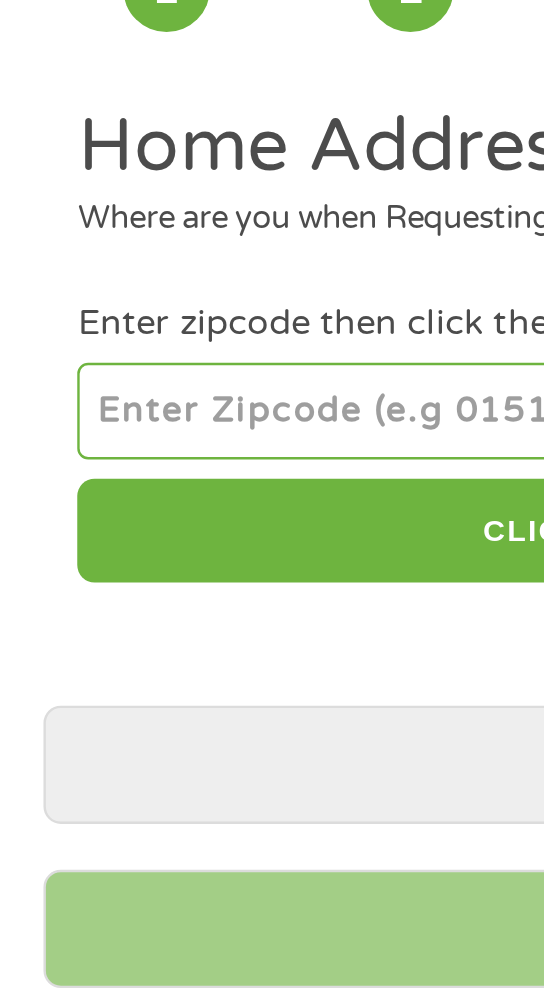 scroll, scrollTop: 0, scrollLeft: 0, axis: both 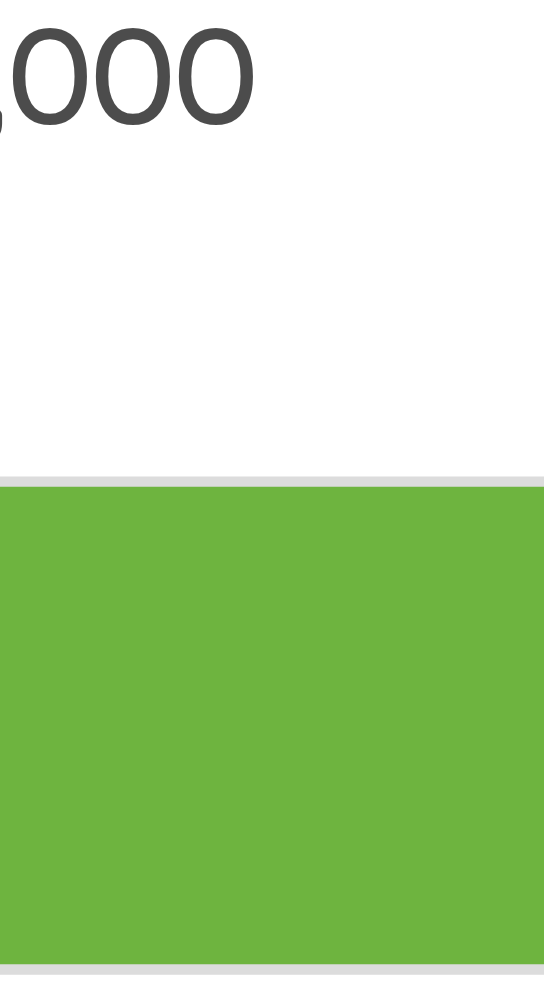 click on "Next" at bounding box center [274, 460] 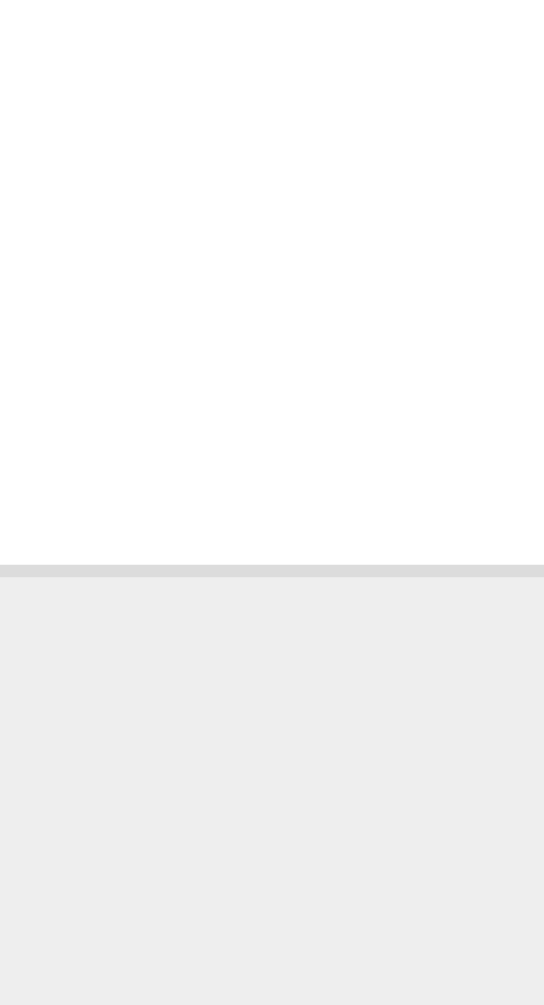 scroll, scrollTop: 7, scrollLeft: 8, axis: both 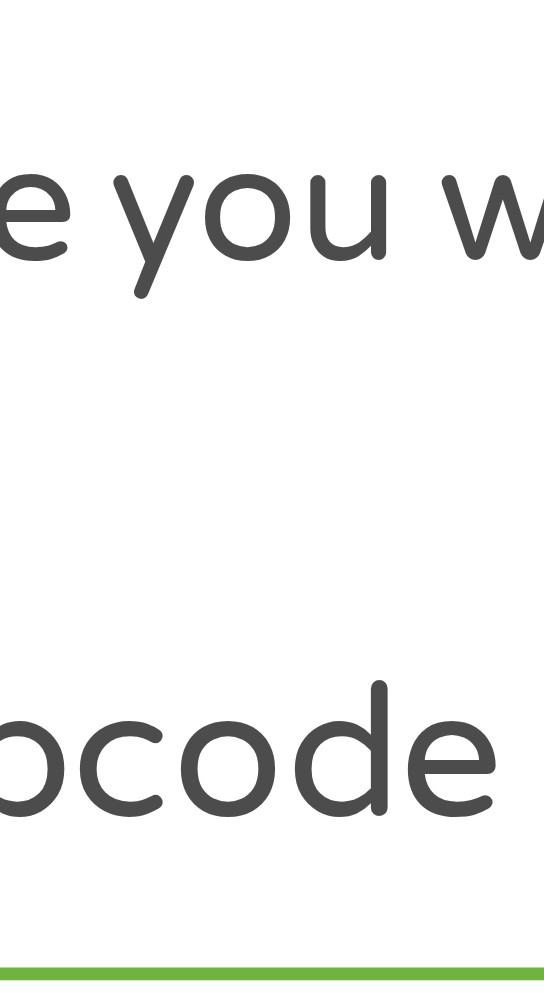 click on "Enter zipcode then click the "CLICK TO CONTINUE" button below." at bounding box center [271, 278] 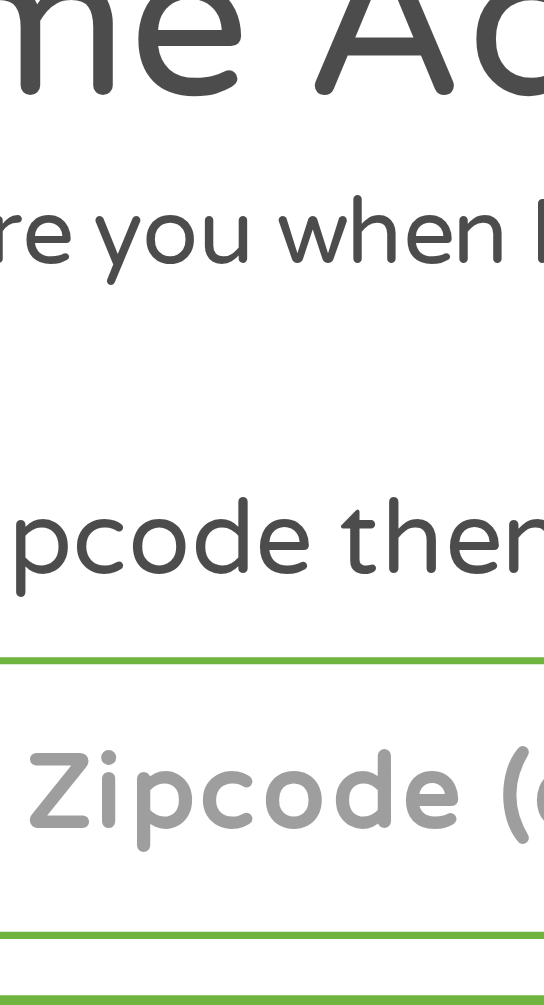 click at bounding box center (271, 314) 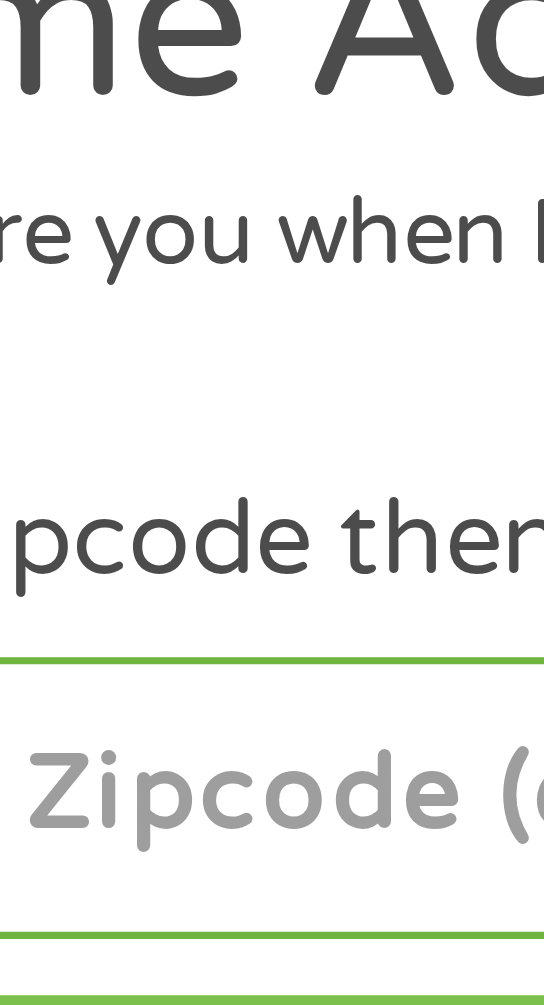 click on "CLICK TO CONTINUE" at bounding box center [271, 363] 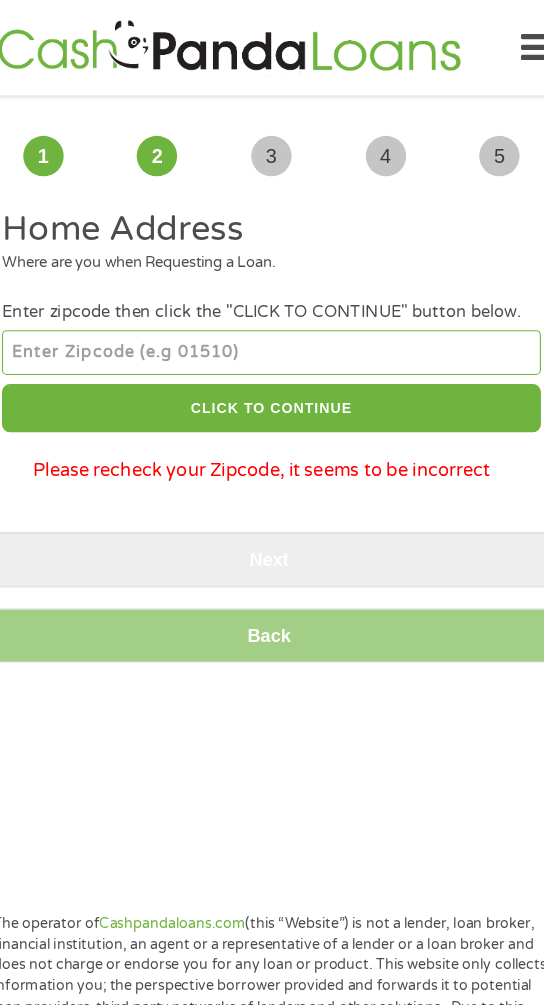 click on "The operator of  Cashpandaloans.com  (this “Website”) is not a lender, loan broker, financial institution, an agent or a representative of a lender or a loan broker and does not charge or endorse you for any loan or product. This website only collects information you; the perspective borrower provided and forwards it to potential loan providers, third-party networks of lenders and other solutions.  Due to this, the Website is unable to confirm the exact APR rate that a consumer will be charged." at bounding box center (272, 879) 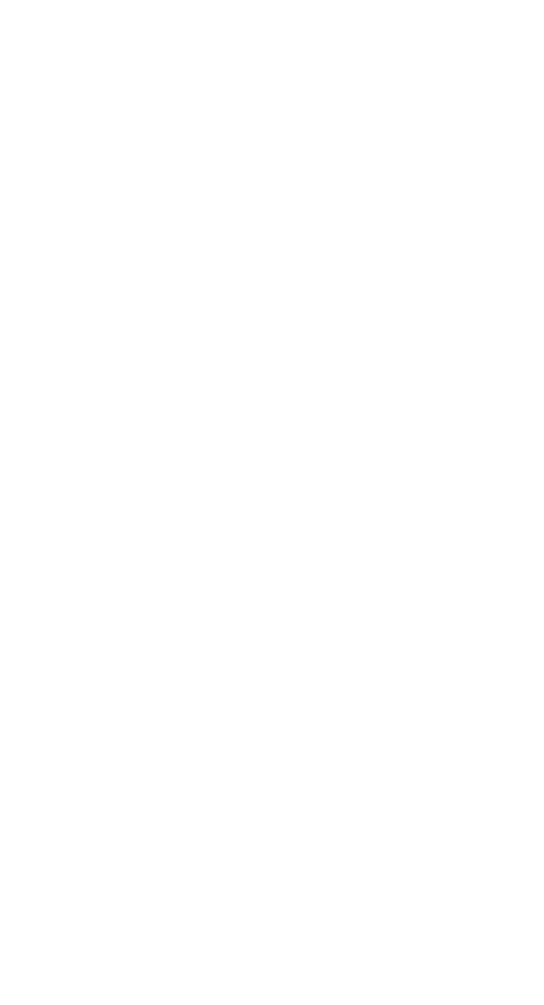 click on "1         Start   2         Your Home   3         About You   4         Employment   5         Banking   6
This field is hidden when viewing the form gclid EAIaIQobChMIm5_VwK_5jgMV1TQIBR1NagxrEAAYAiAAEgJzofD_BwE This field is hidden when viewing the form Referrer https://www.cashpandaloans.com/apply/?medium=adwords&source=adwords&campaign=21277545559&adgroup=165711303801&creative=699036249752&position=&keyword=need%20money%20now%20loan&utm_term=searchterm&matchtype=p&device=c&network=s&gad_source=5&gad_campaignid=21277545559&gclid=EAIaIQobChMIm5_VwK_5jgMV1TQIBR1NagxrEAAYAiAAEgJzofD_BwE This field is hidden when viewing the form Source This field is hidden when viewing the form Campaign This field is hidden when viewing the form Medium This field is hidden when viewing the form adgroup This field is hidden when viewing the form creative This field is hidden when viewing the form position keyword matchtype device network" at bounding box center (272, 436) 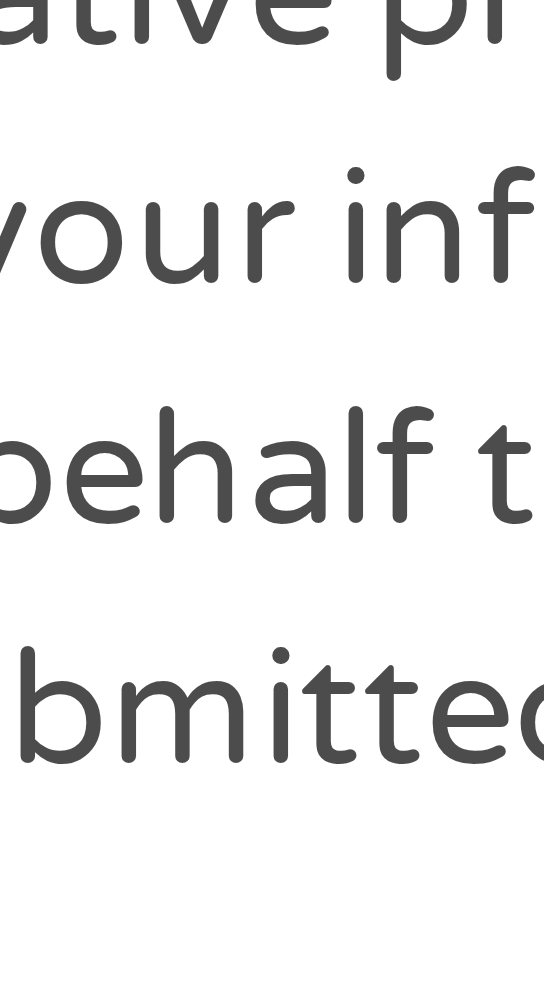 scroll, scrollTop: 559, scrollLeft: 0, axis: vertical 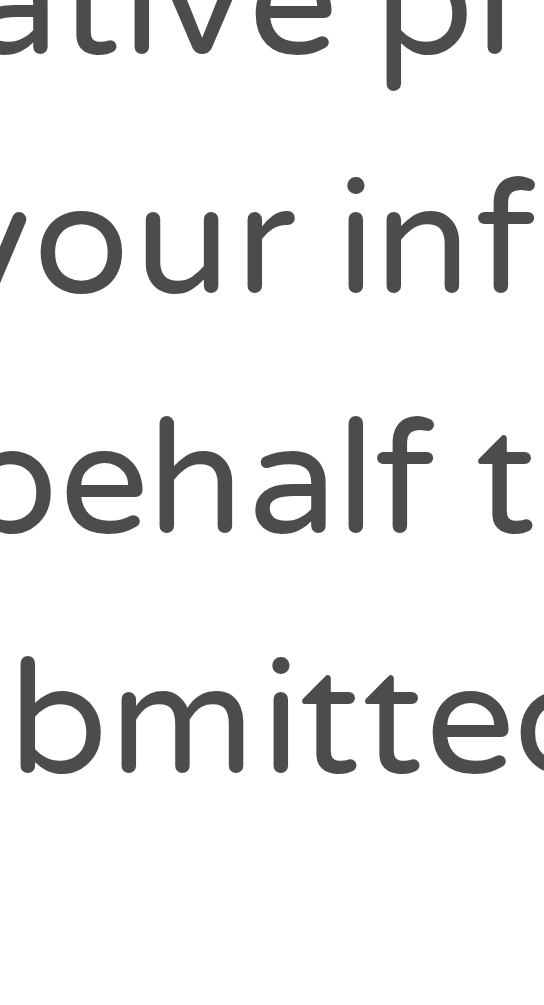click on "Once your loan request has been approved by a perspective lender, the lender will give you all the facts linked with the loan. These will be the APR, all associated loan finance charges, and all of the terms you will be agreeing to. It is important that you read all information submitted to you by the lender to ensure that you can make an informed decision prior to accepting a loan offer." at bounding box center [272, 1019] 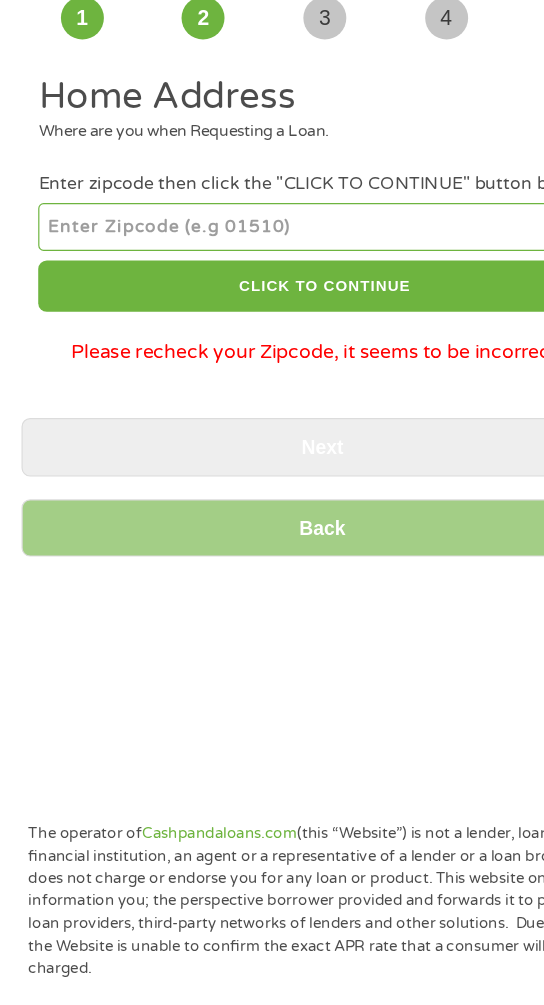 scroll, scrollTop: 0, scrollLeft: 0, axis: both 